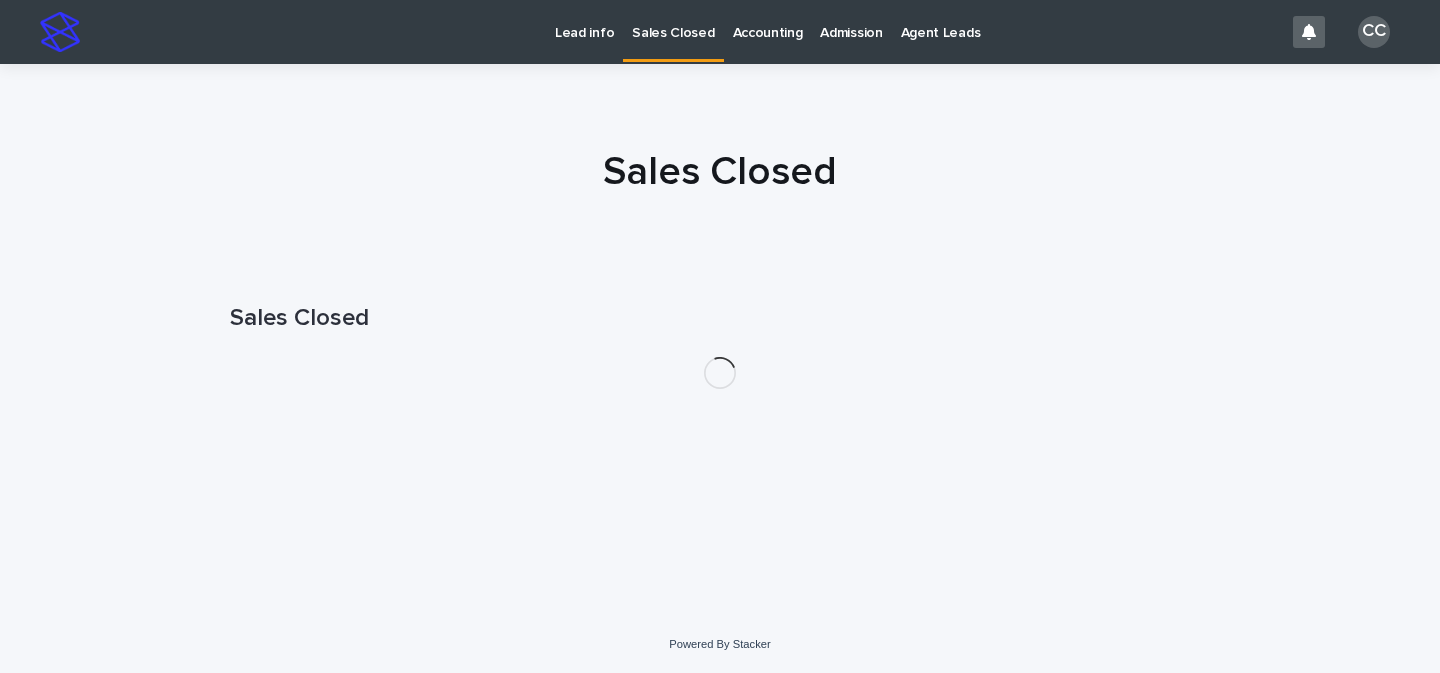 scroll, scrollTop: 0, scrollLeft: 0, axis: both 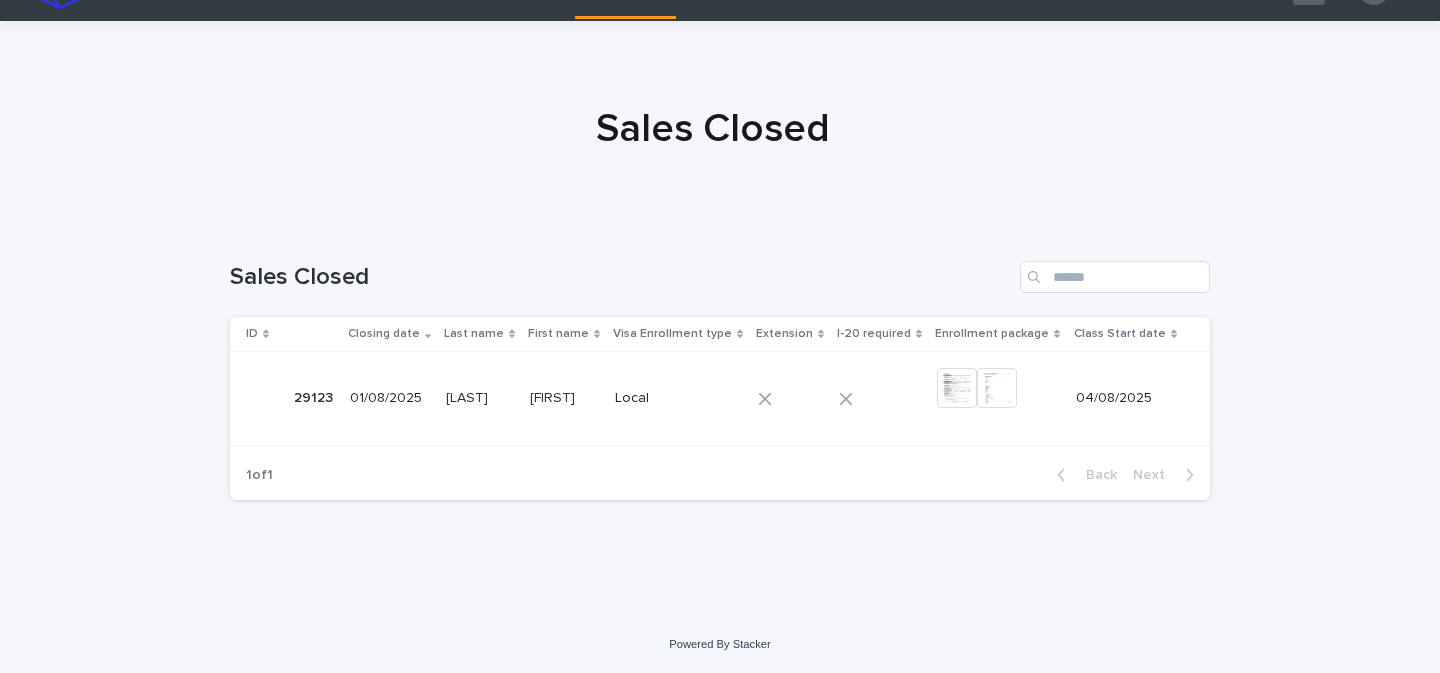 click on "[LAST]" at bounding box center (469, 396) 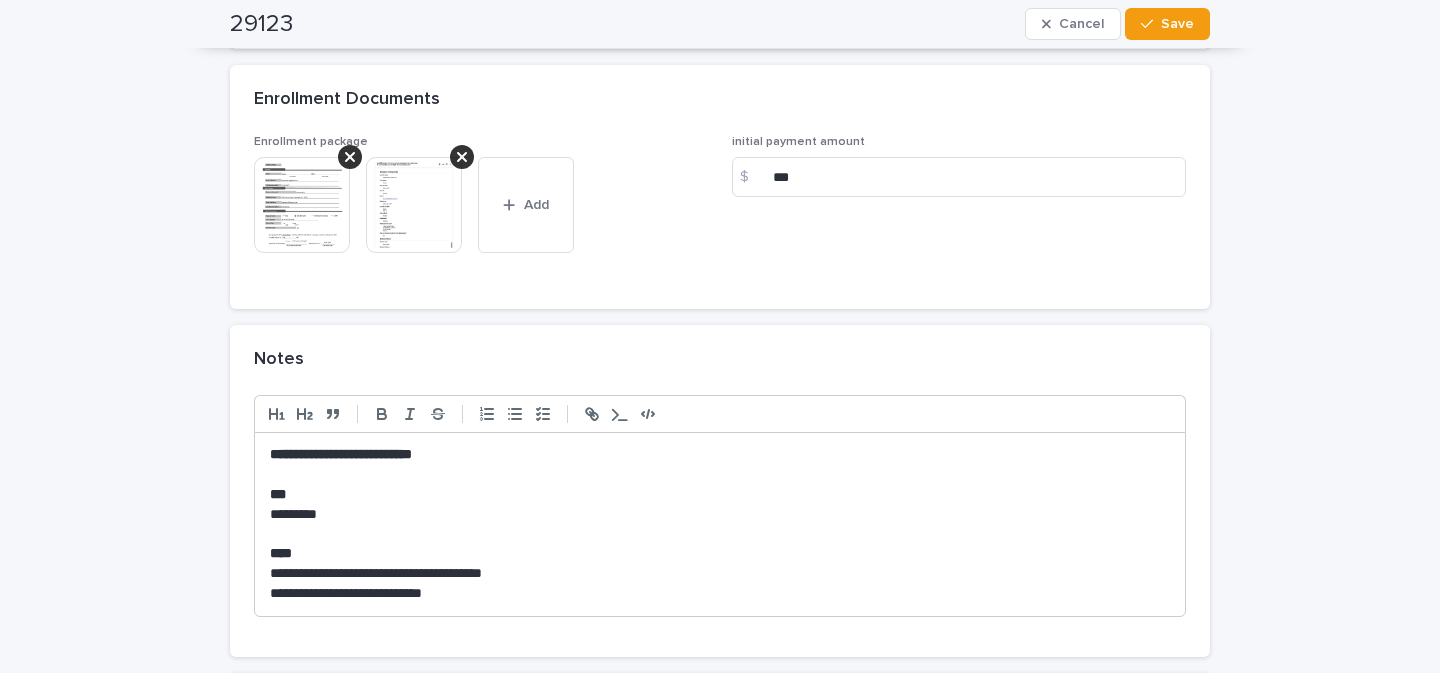 scroll, scrollTop: 1795, scrollLeft: 0, axis: vertical 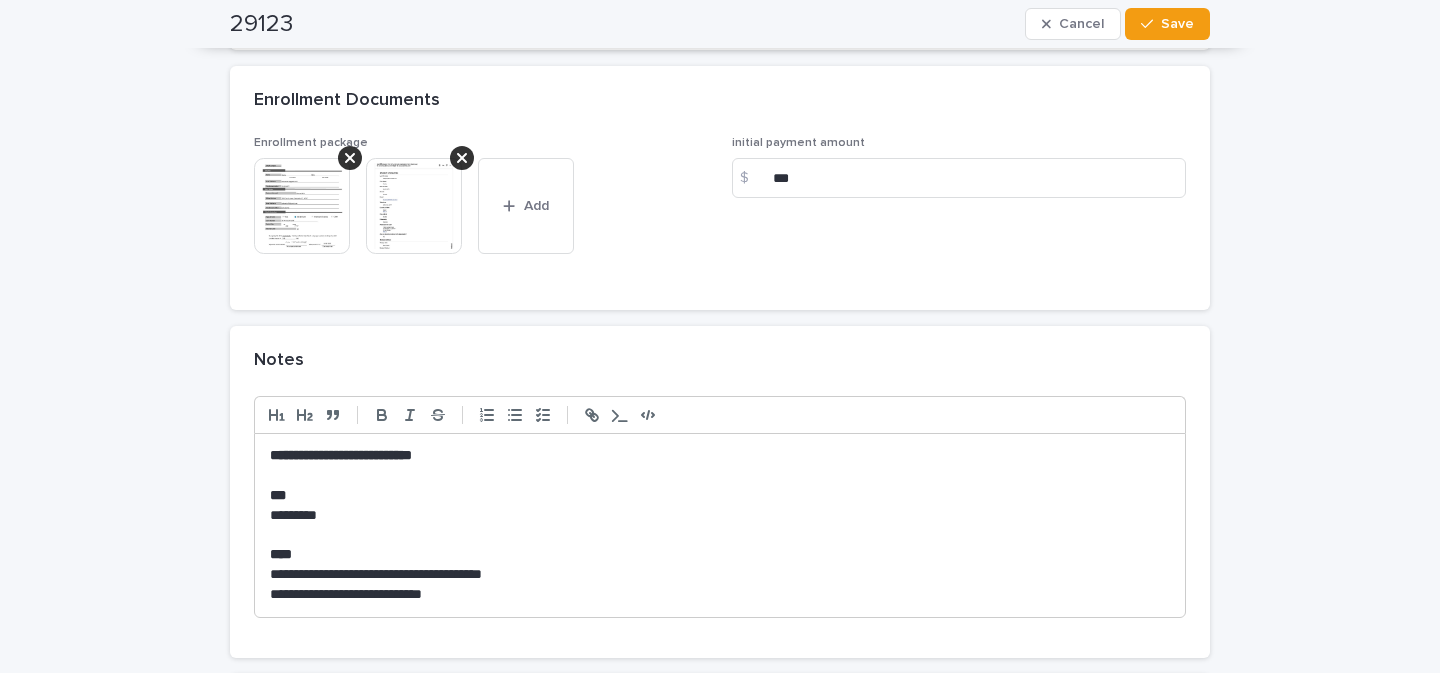 click at bounding box center (302, 206) 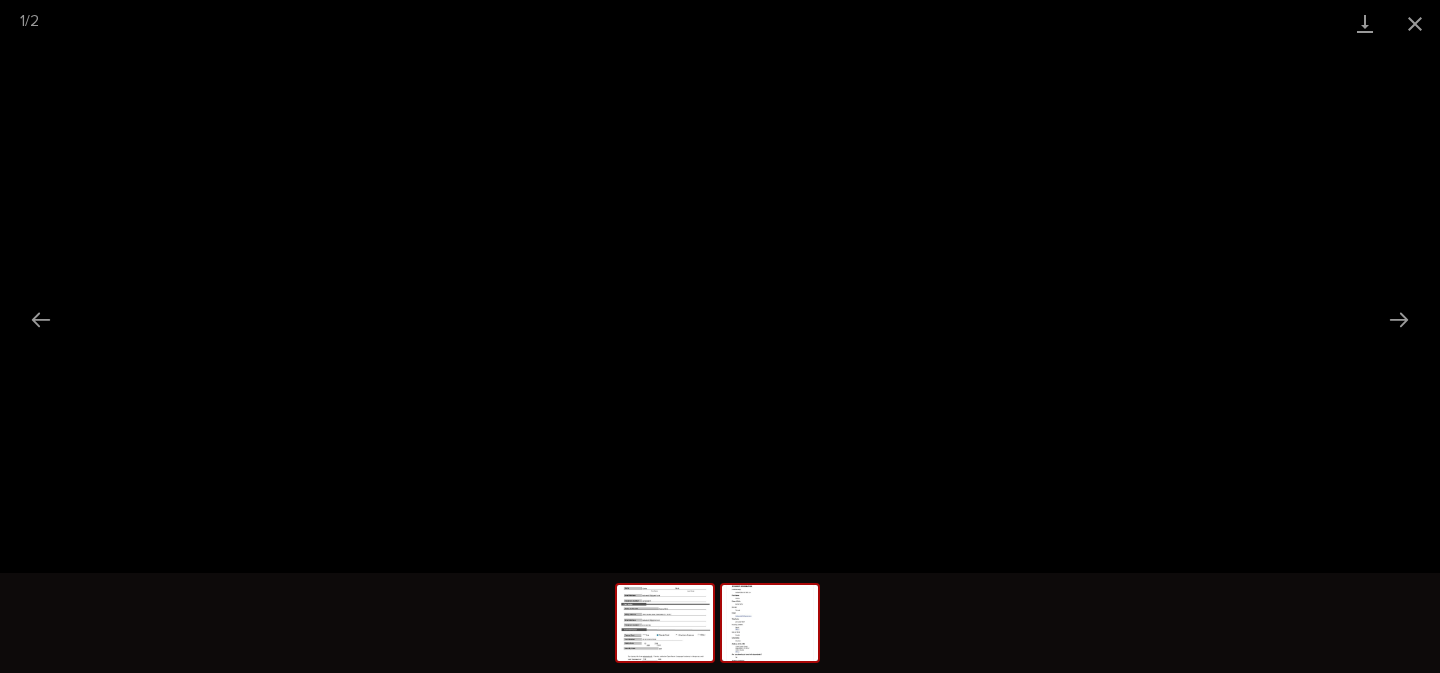 click at bounding box center (770, 623) 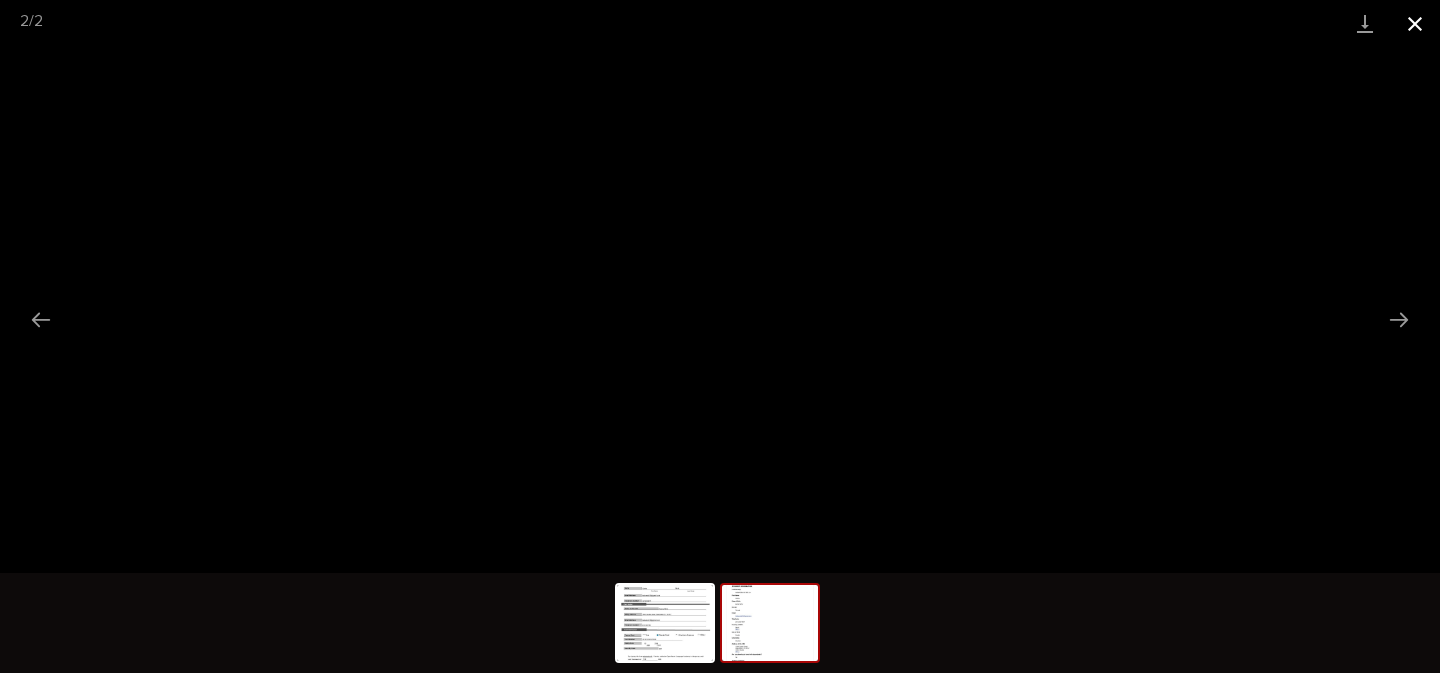 click at bounding box center (1415, 23) 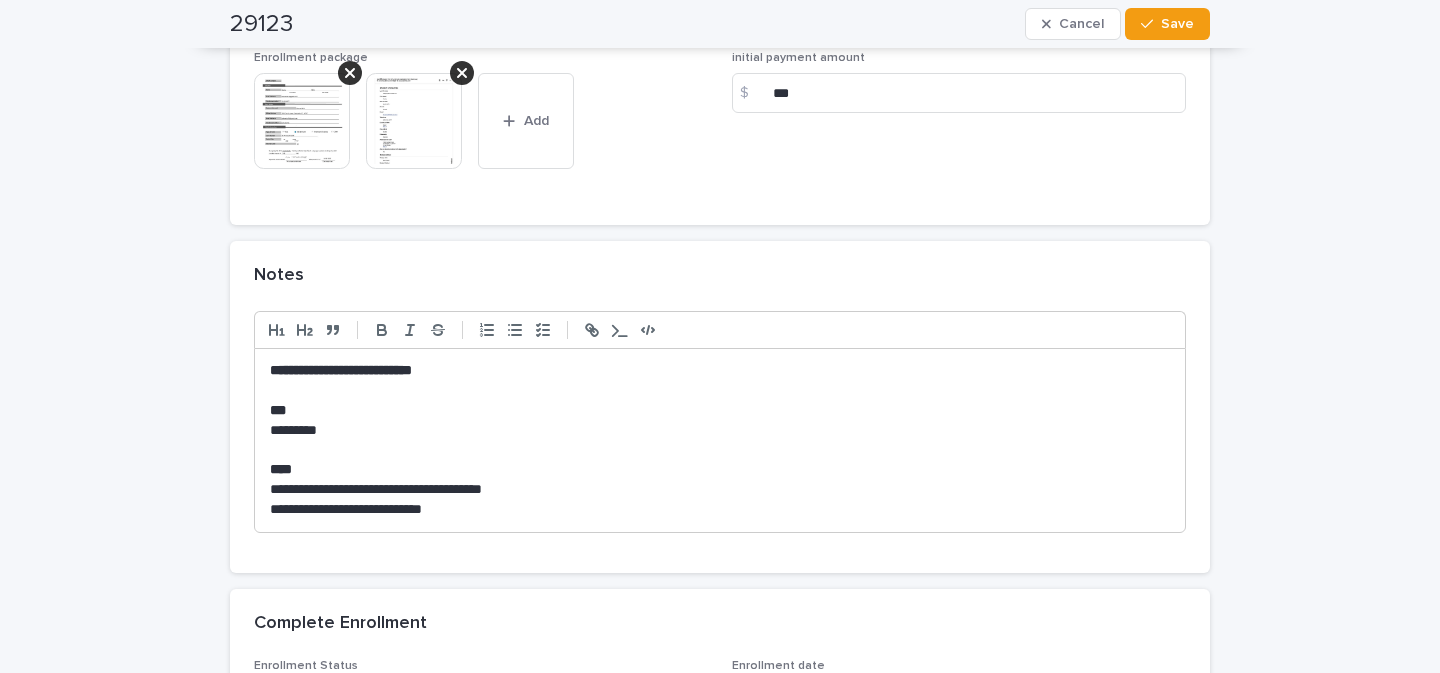 scroll, scrollTop: 1903, scrollLeft: 0, axis: vertical 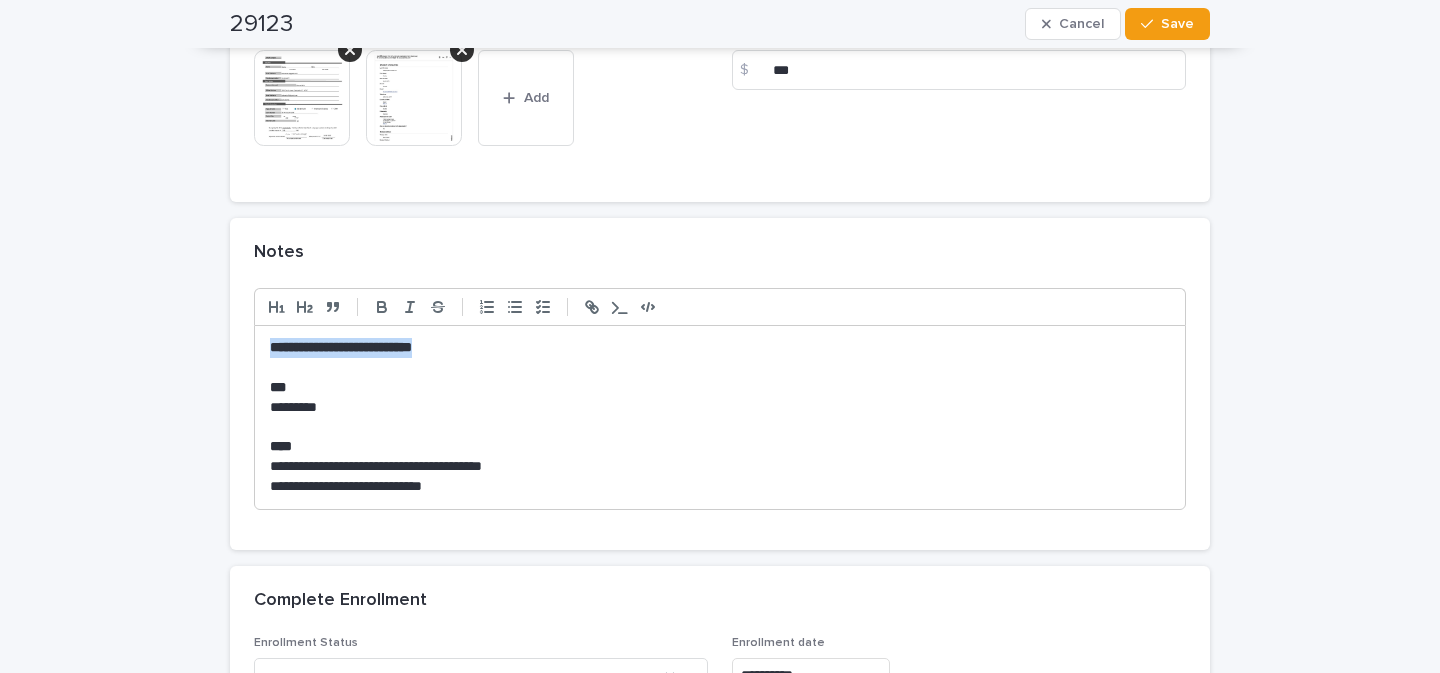 drag, startPoint x: 480, startPoint y: 349, endPoint x: 256, endPoint y: 350, distance: 224.00223 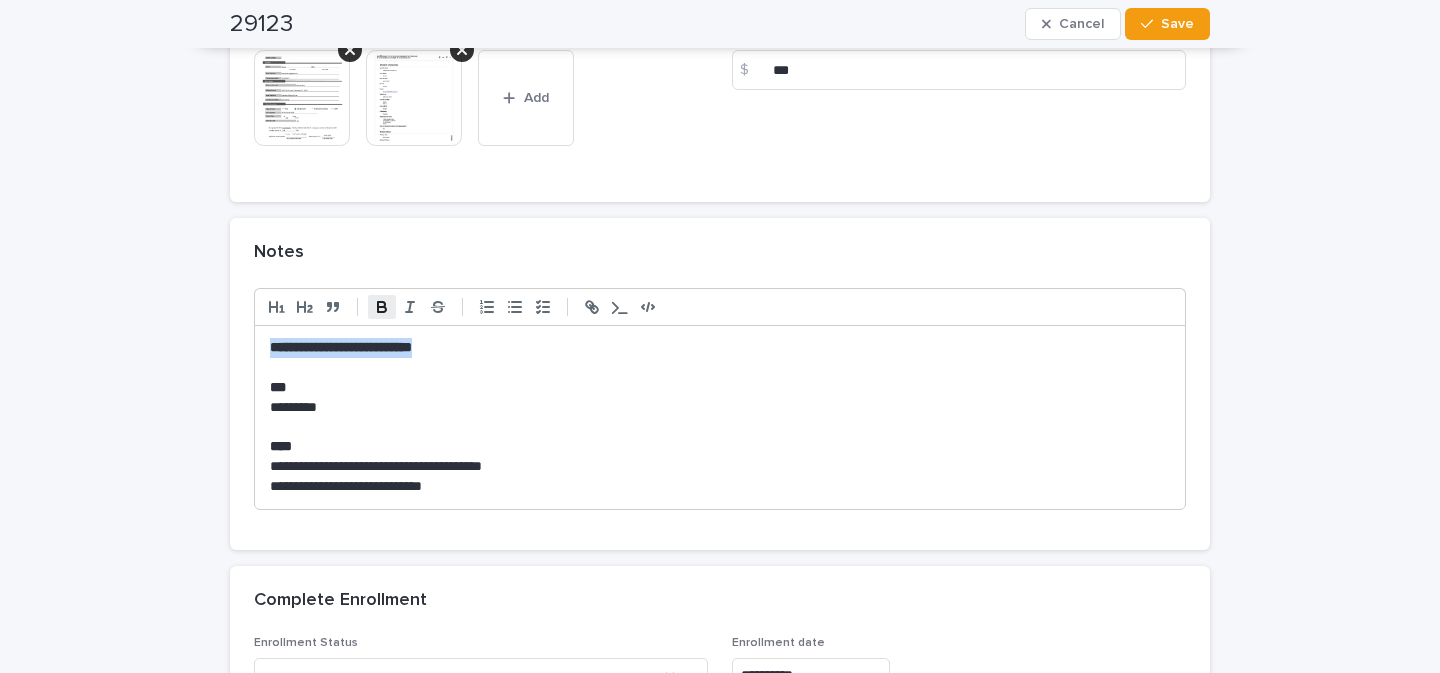 copy on "**********" 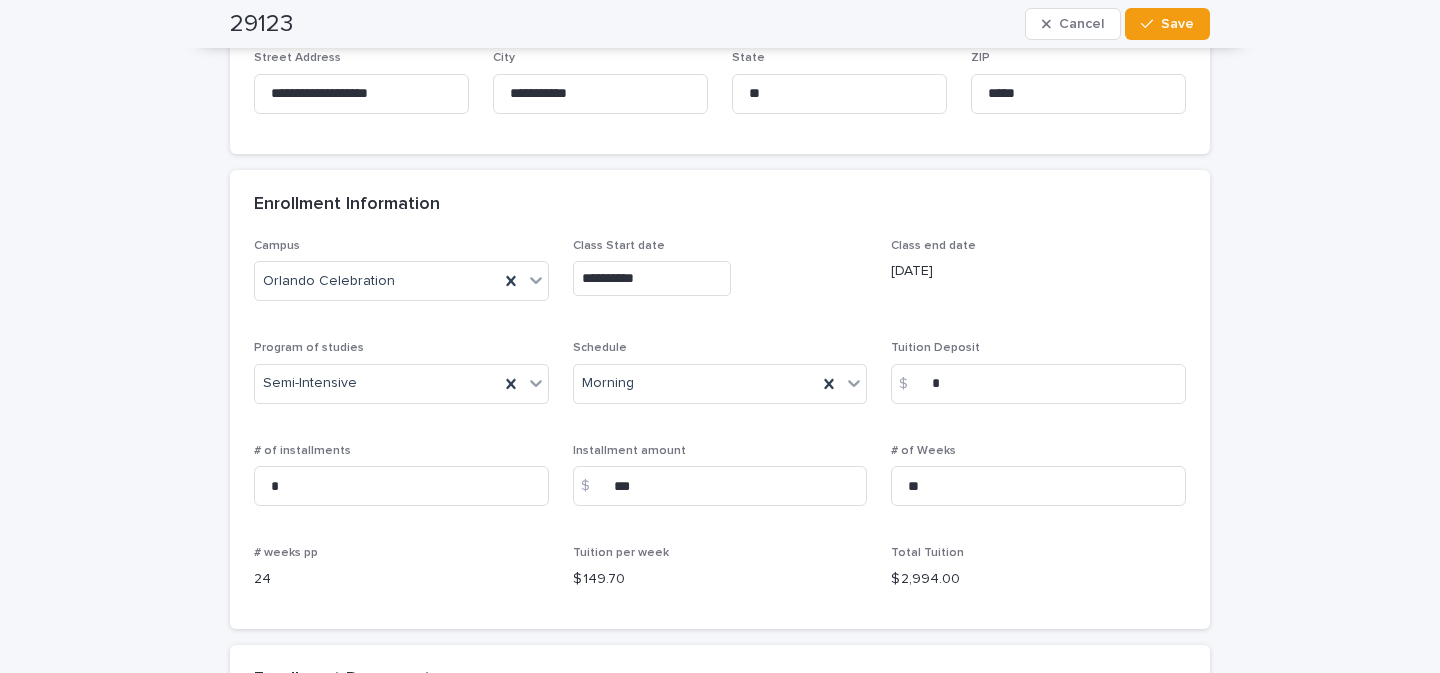 click on "Cancel" at bounding box center [1073, 24] 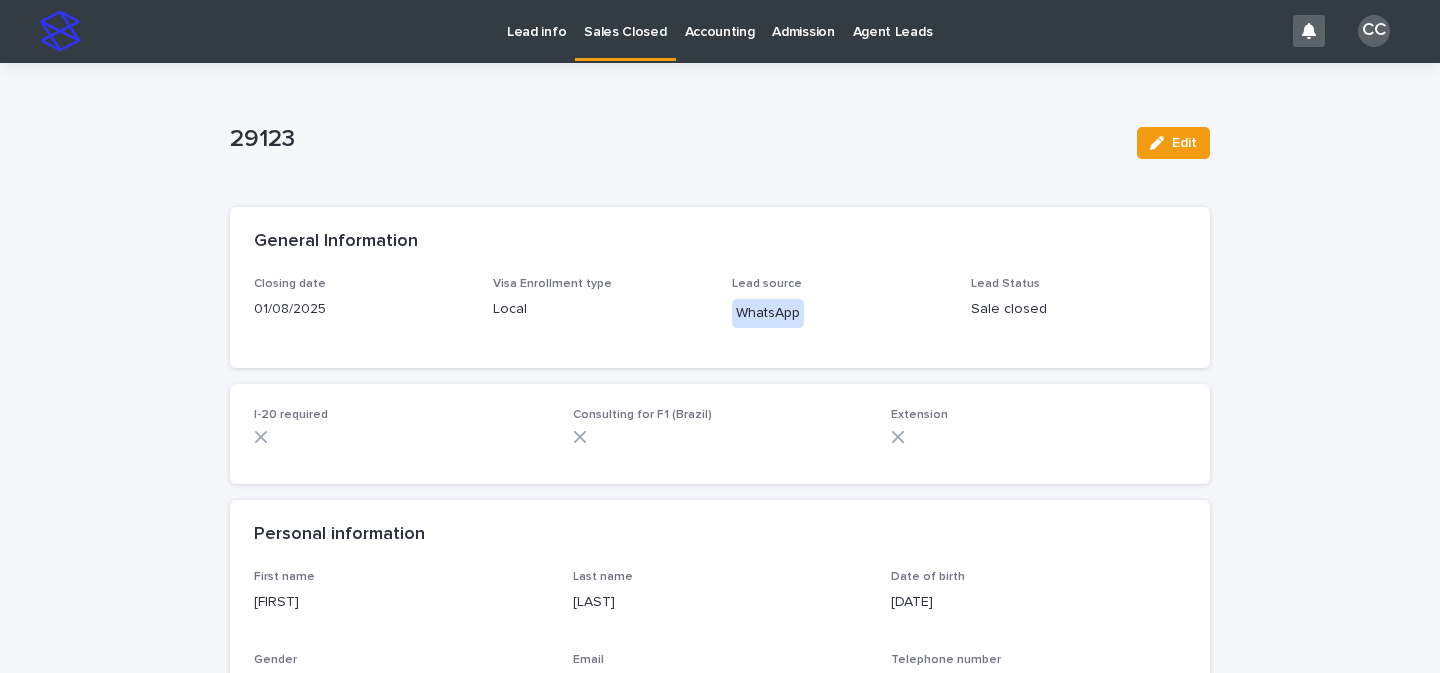 scroll, scrollTop: 0, scrollLeft: 0, axis: both 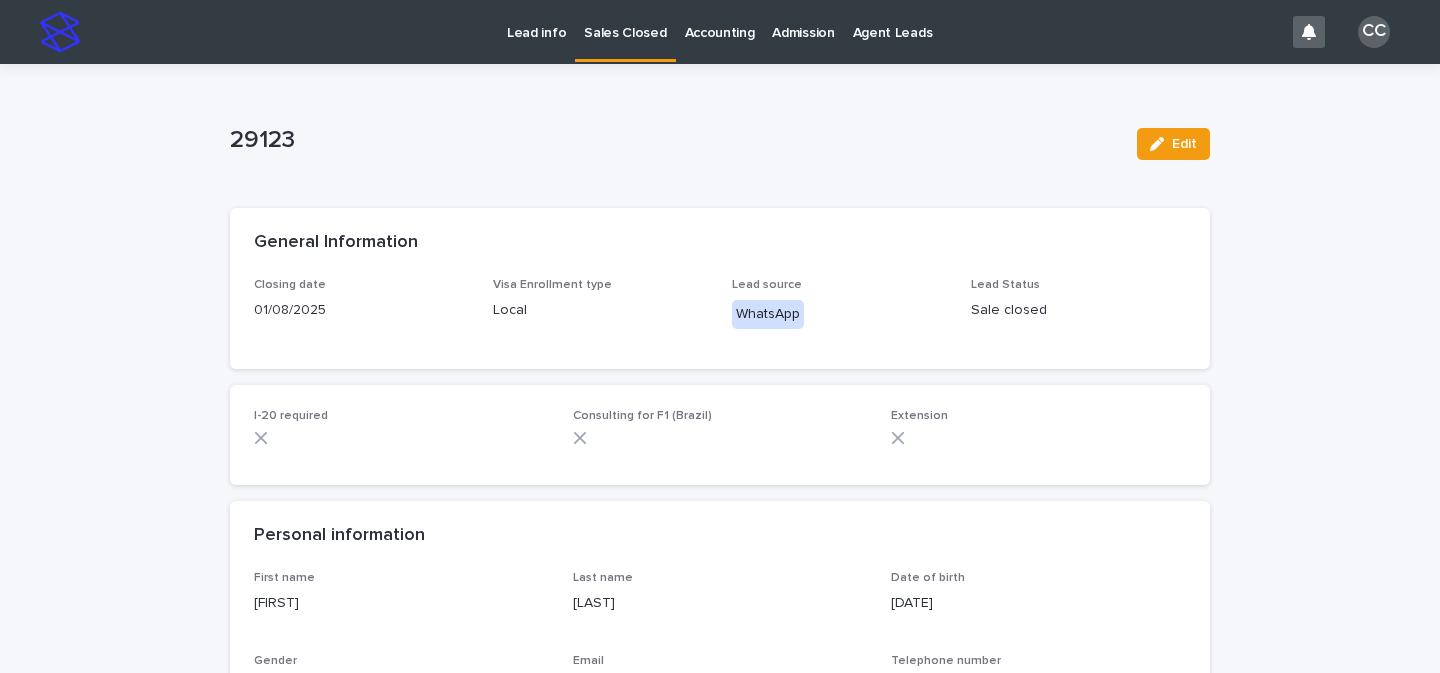 click on "Lead info" at bounding box center [536, 21] 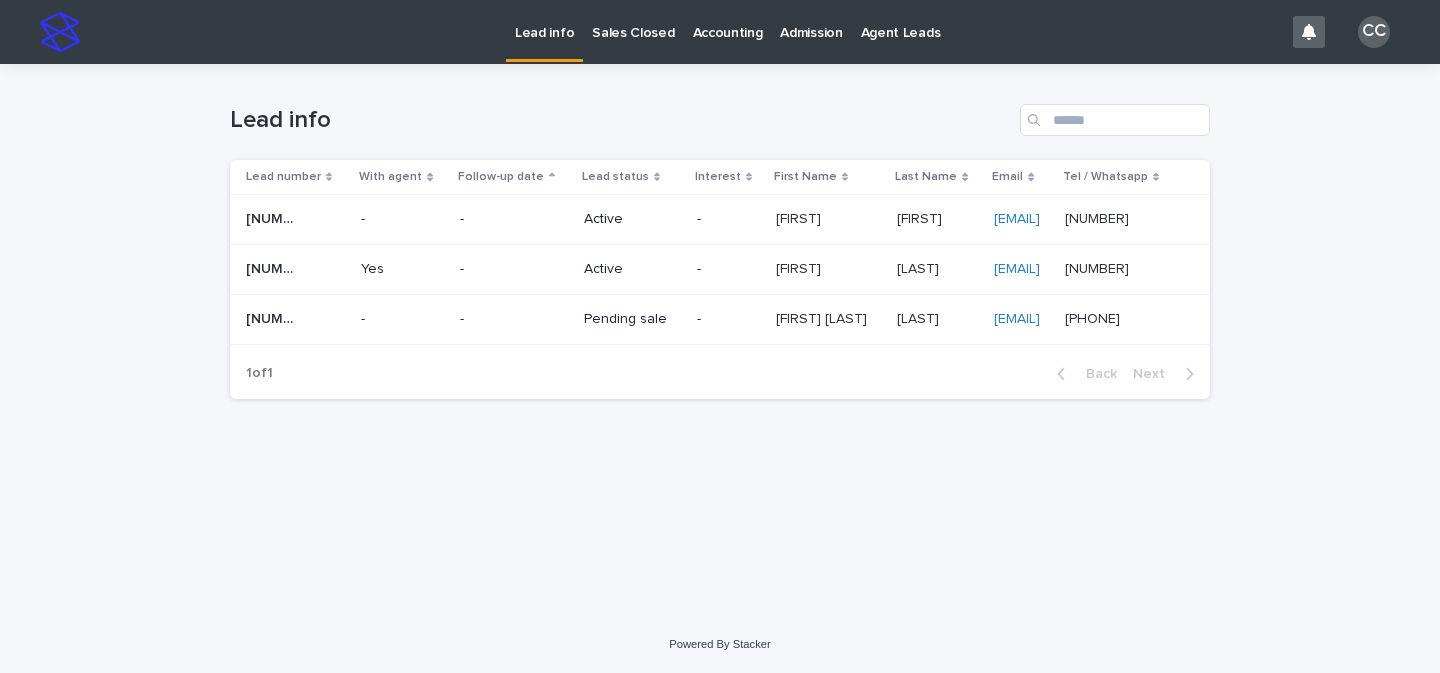 click on "-" at bounding box center [514, 319] 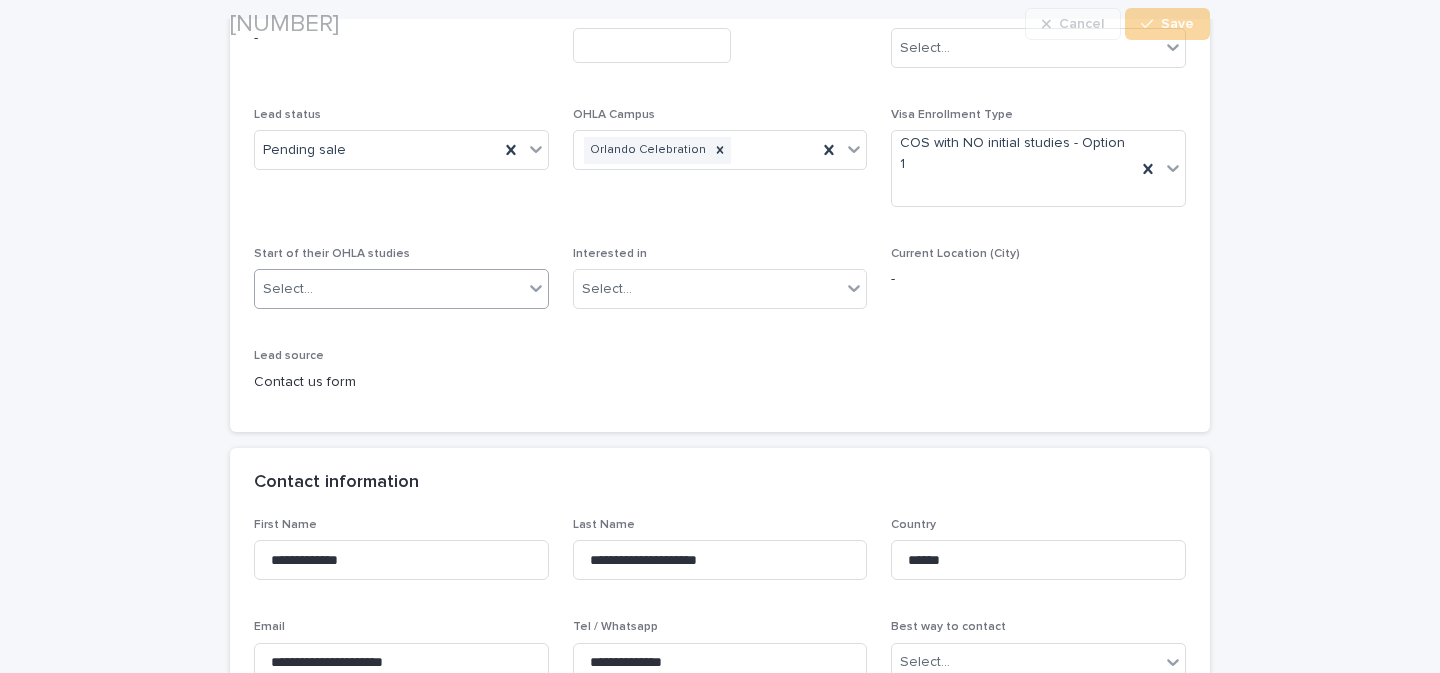scroll, scrollTop: 274, scrollLeft: 0, axis: vertical 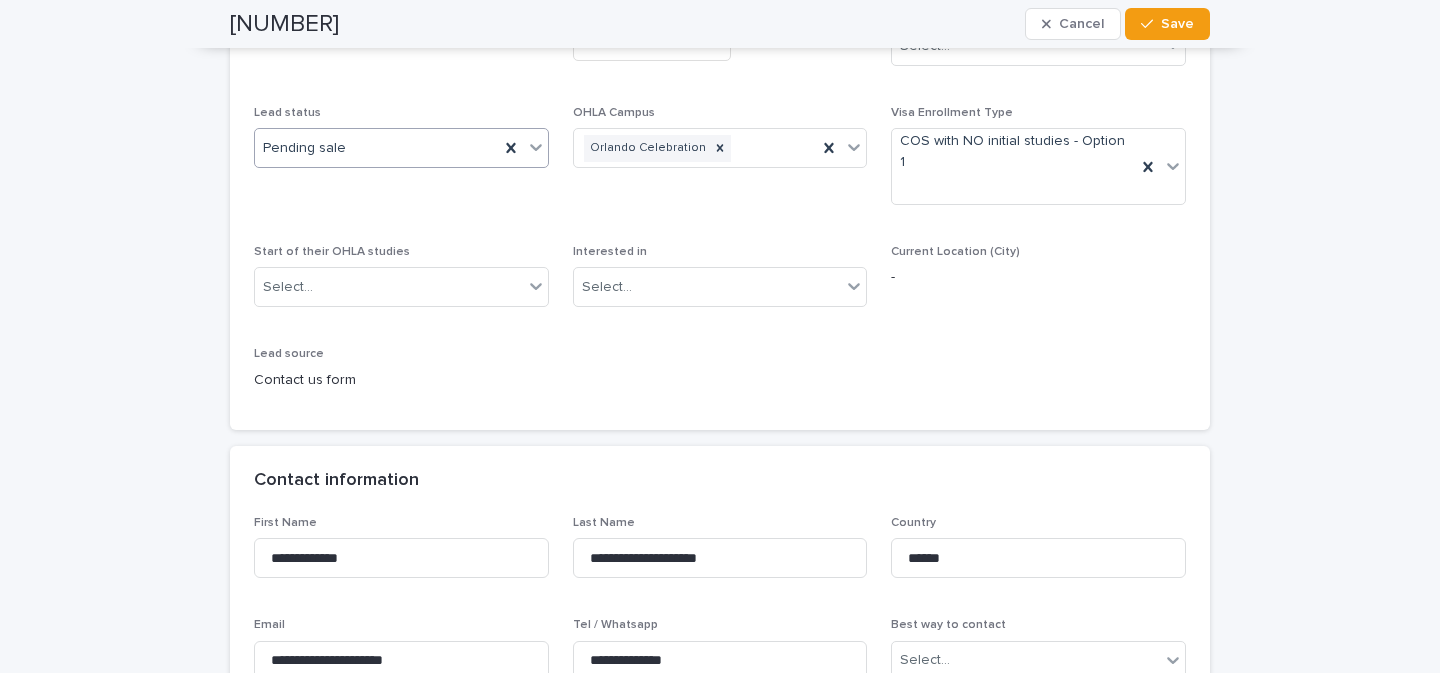click 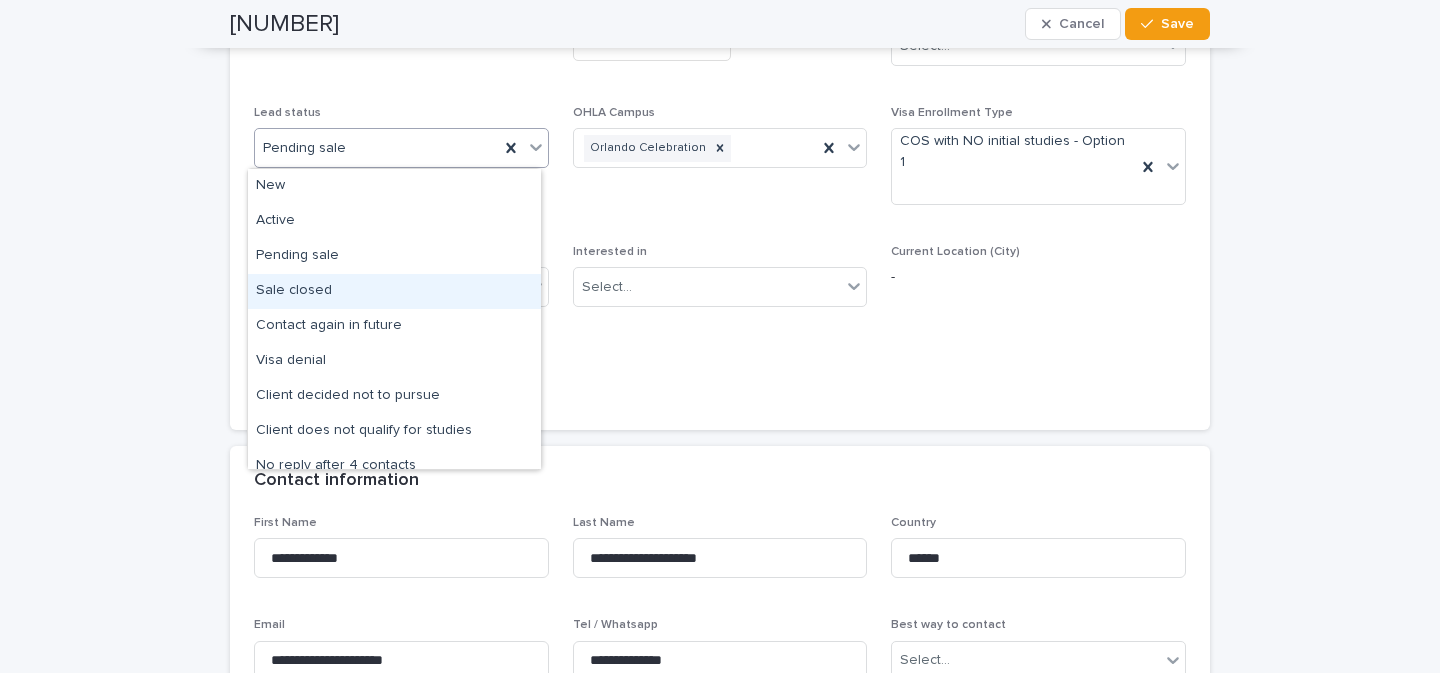 click on "Sale closed" at bounding box center [394, 291] 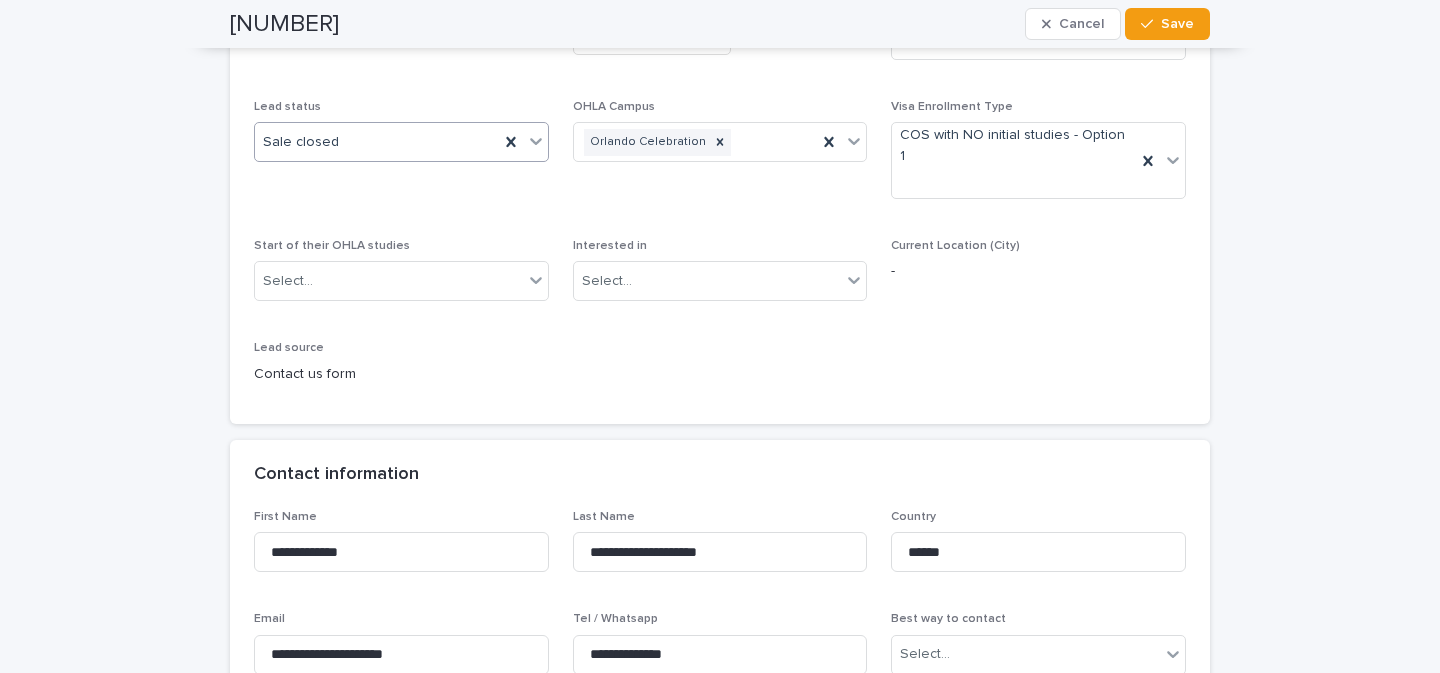 scroll, scrollTop: 282, scrollLeft: 0, axis: vertical 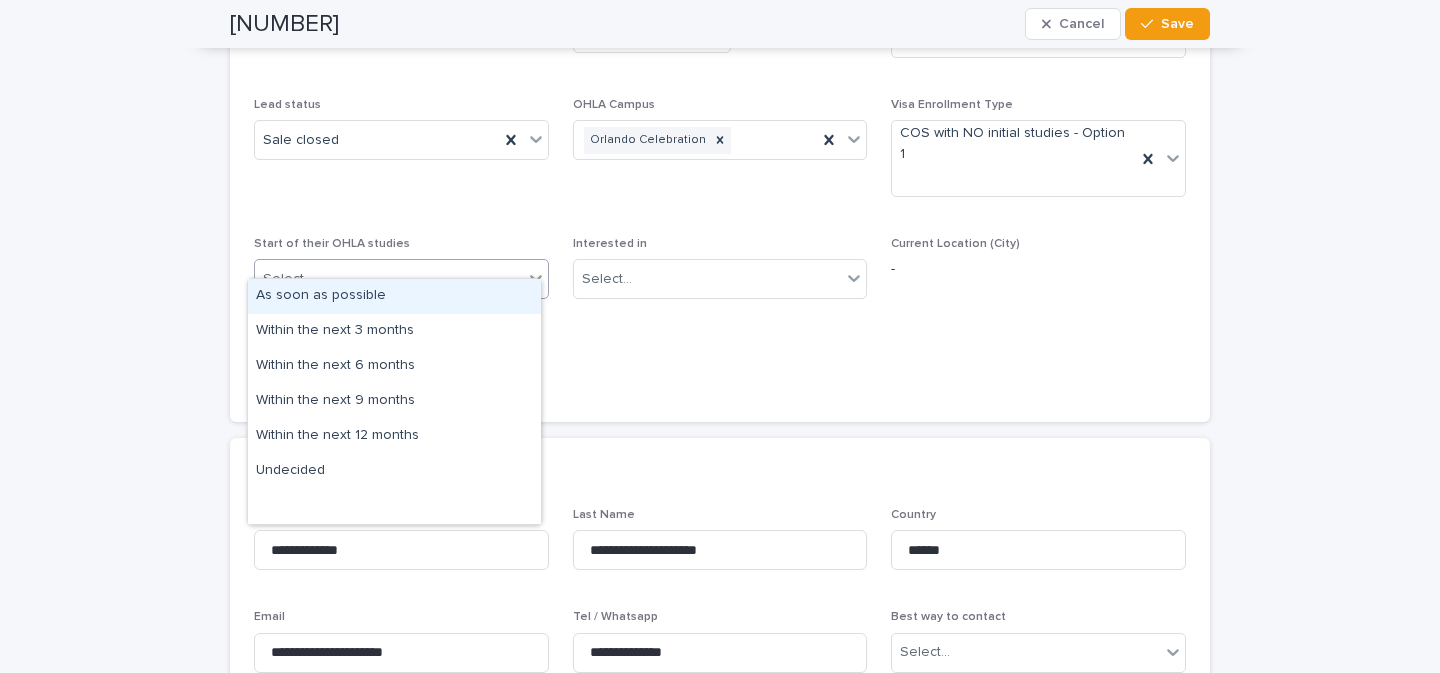 click on "Select..." at bounding box center (389, 279) 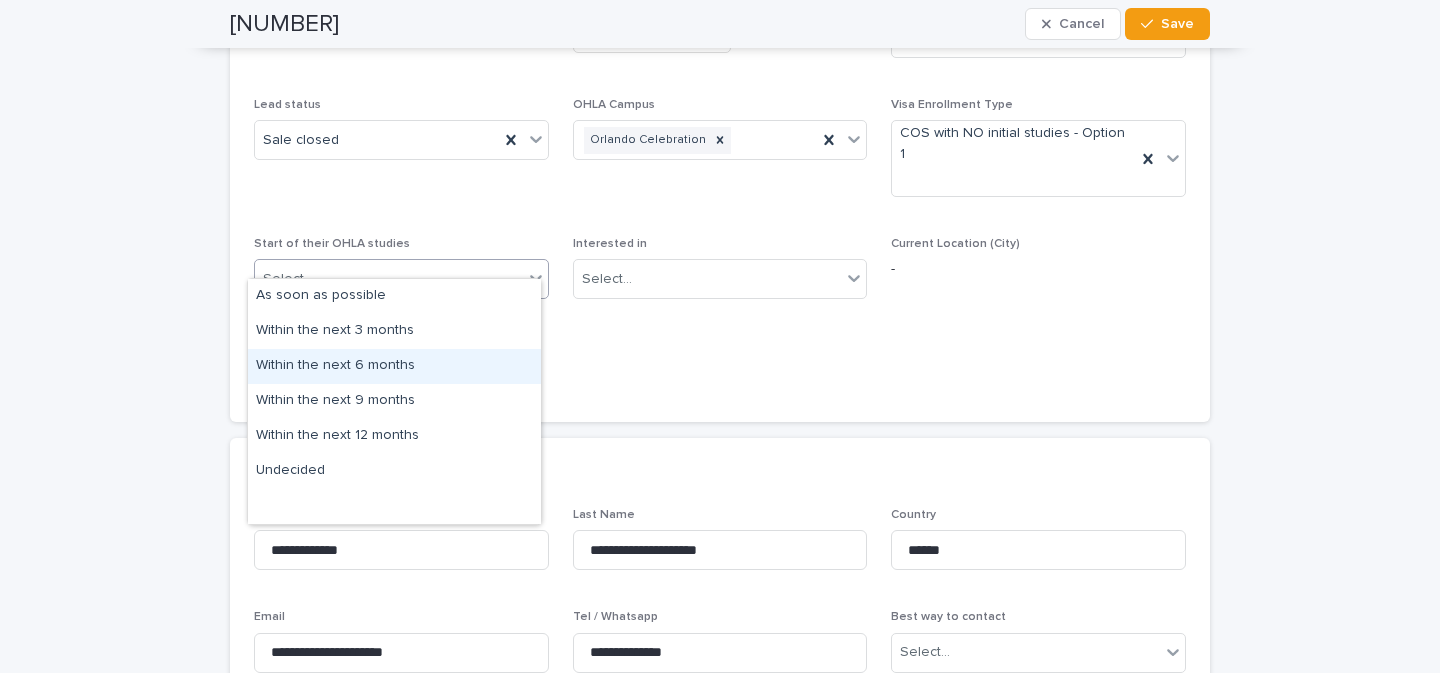 click on "Are you working with an agency - Follow up date Interest level Select... Lead status Sale closed OHLA Campus Orlando Celebration Visa Enrollment Type COS with NO initial studies - Option 1 Start of their OHLA studies      option Within the next 6 months focused, 3 of 7. 7 results available. Use Up and Down to choose options, press Enter to select the currently focused option, press Escape to exit the menu, press Tab to select the option and exit the menu. Select... Interested in Select... Current Location (City) - Lead source Contact us form" at bounding box center (720, 197) 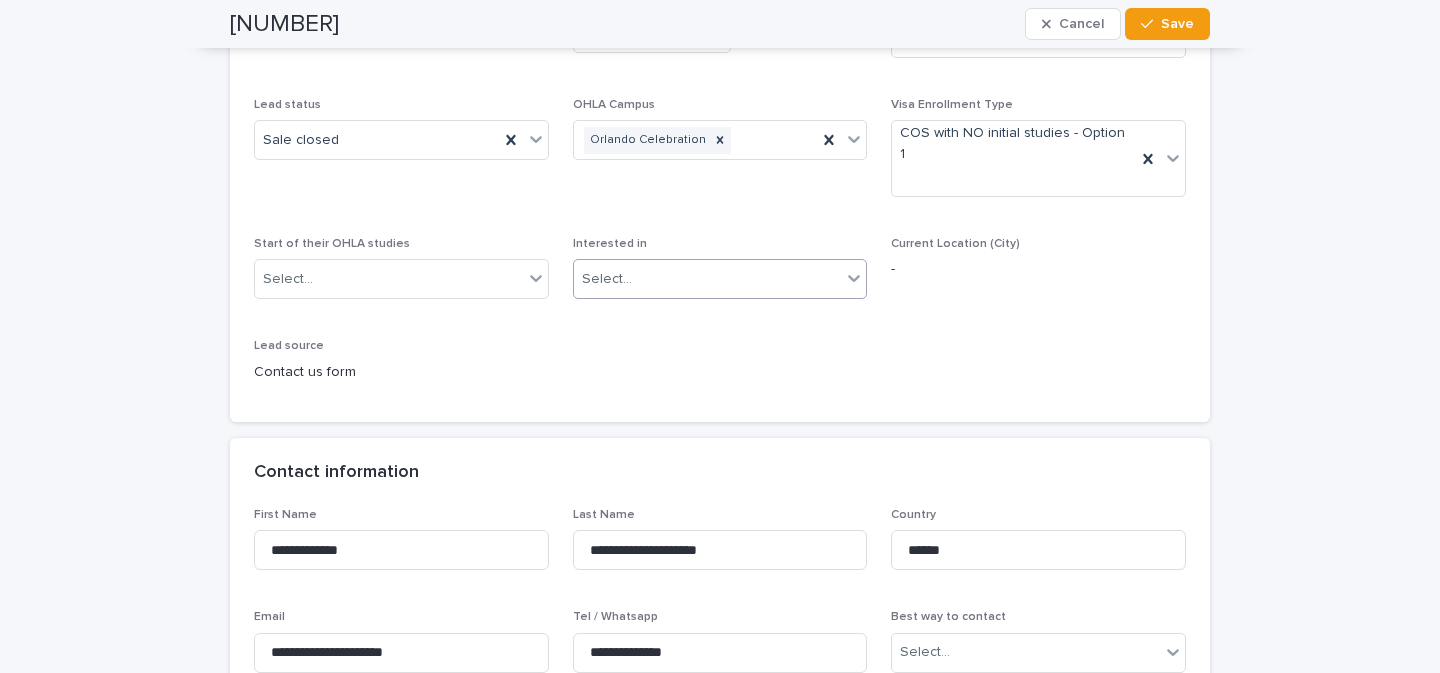 click on "Select..." at bounding box center (708, 279) 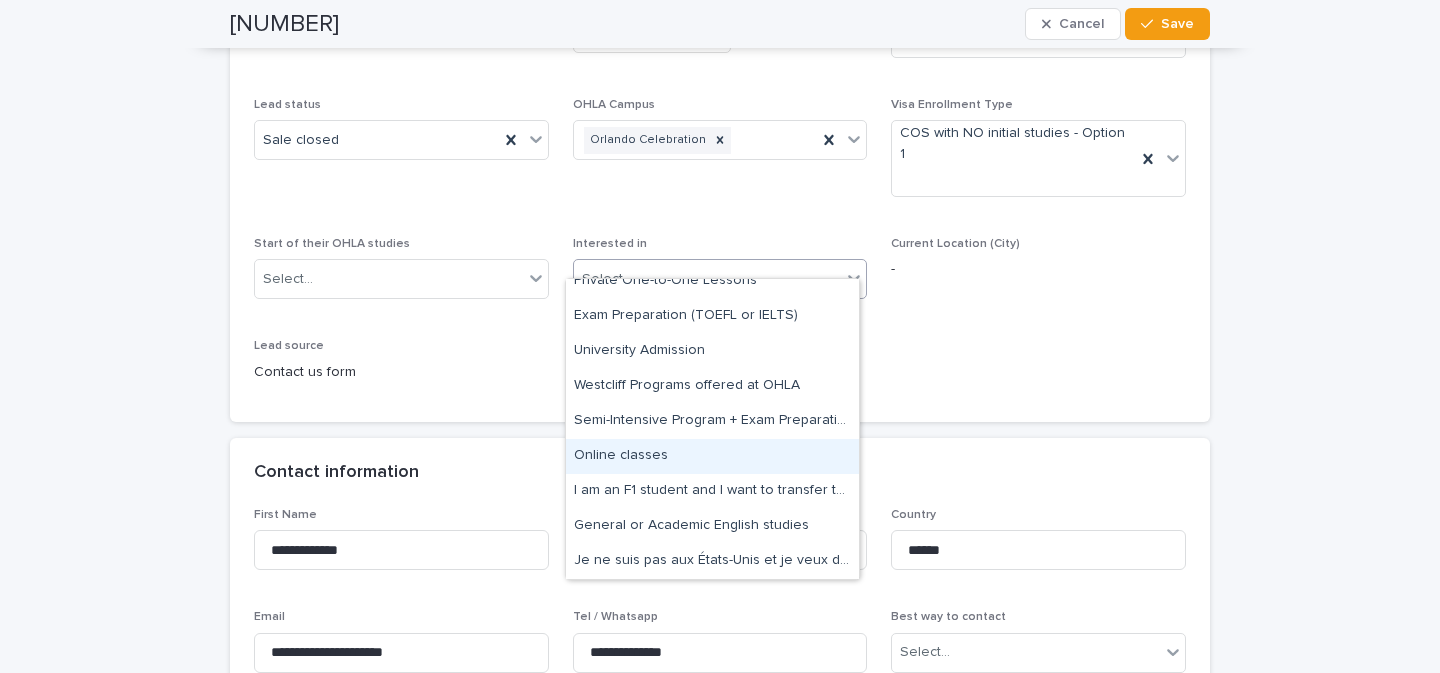 scroll, scrollTop: 0, scrollLeft: 0, axis: both 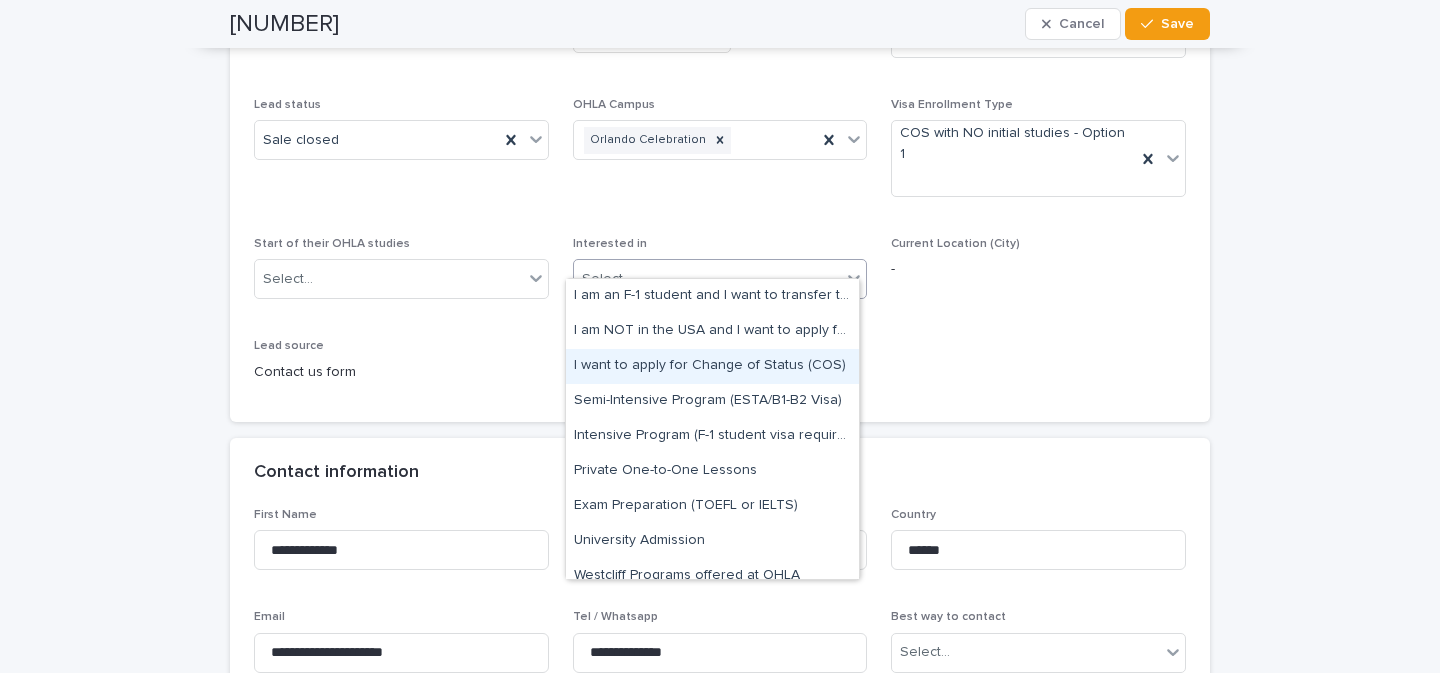 click on "I want to apply for Change of Status (COS)" at bounding box center [712, 366] 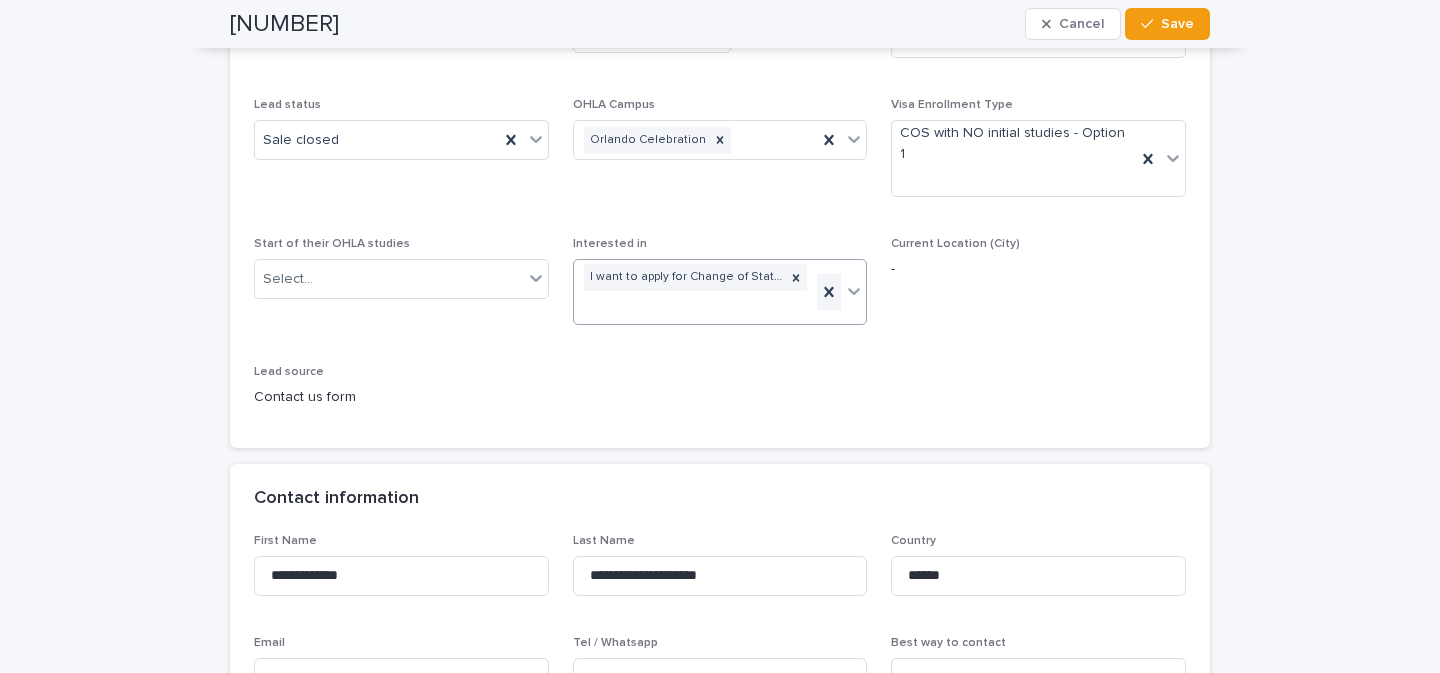 click 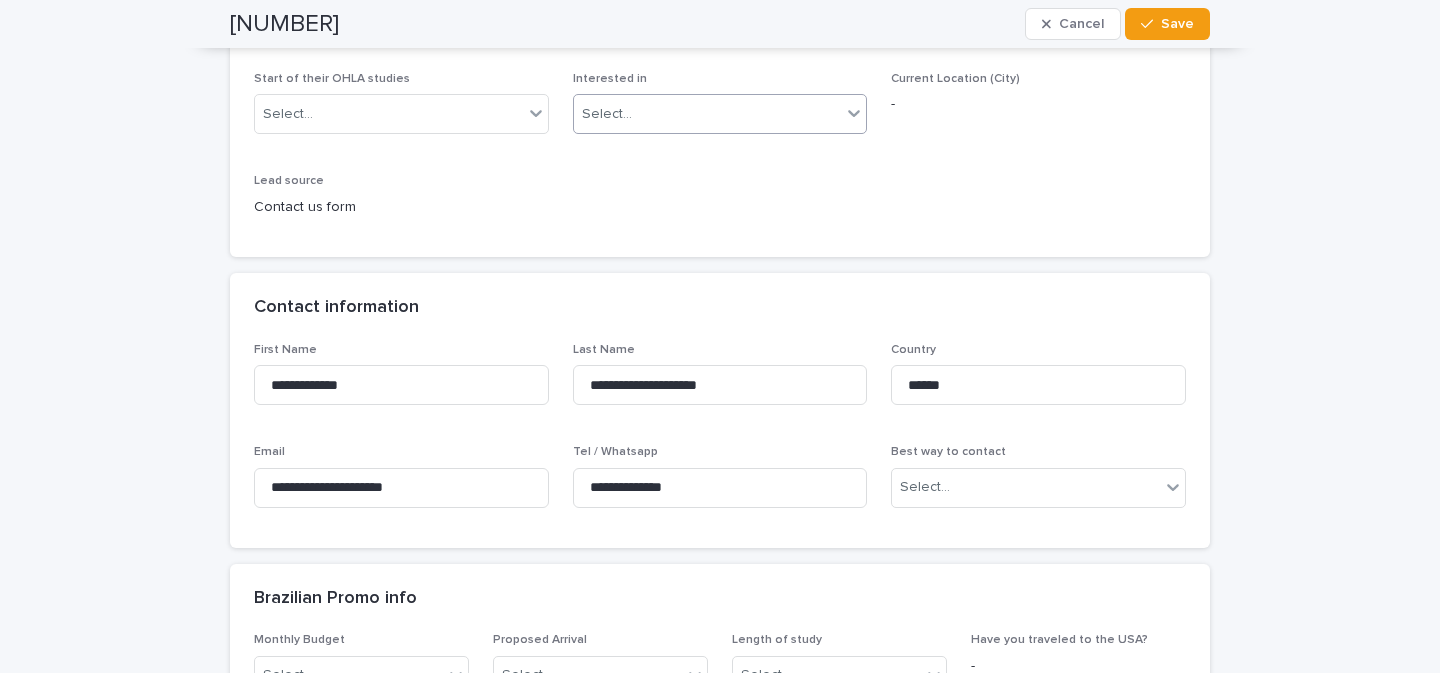 scroll, scrollTop: 0, scrollLeft: 0, axis: both 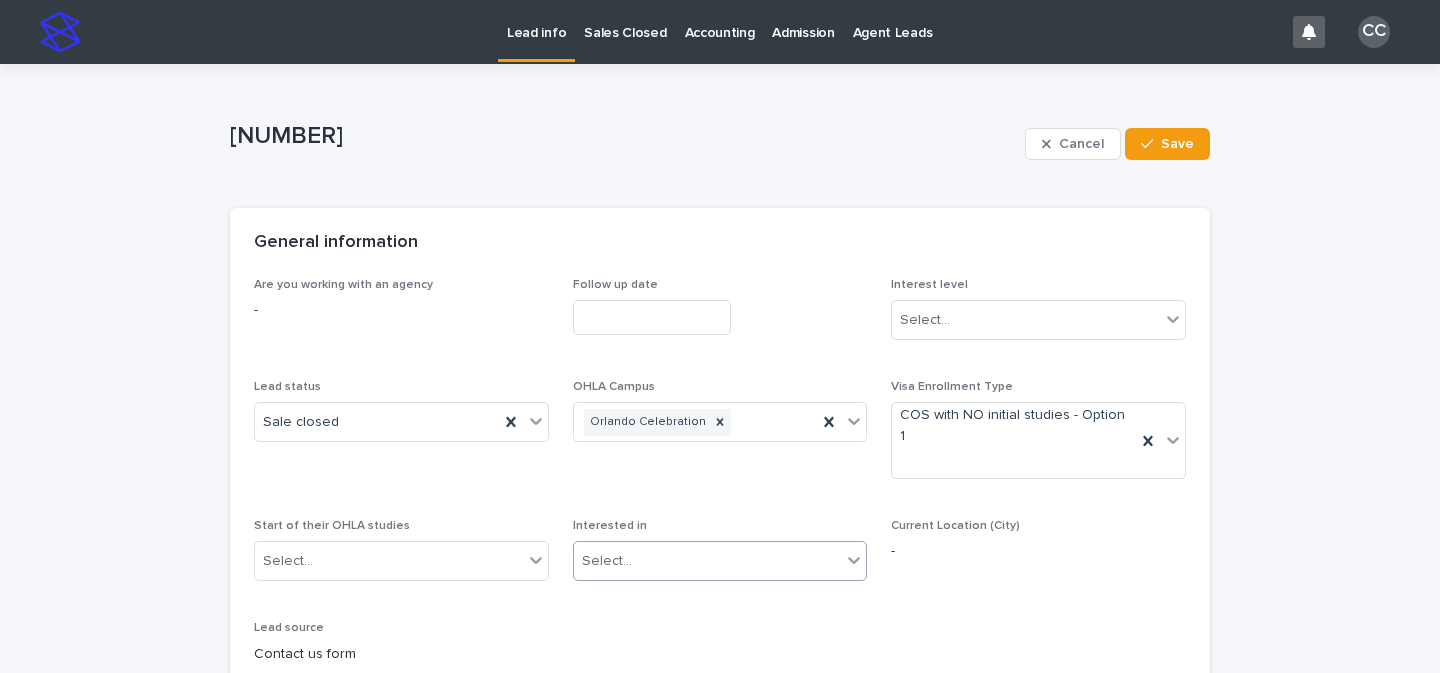 drag, startPoint x: 1048, startPoint y: 147, endPoint x: 1031, endPoint y: 163, distance: 23.345236 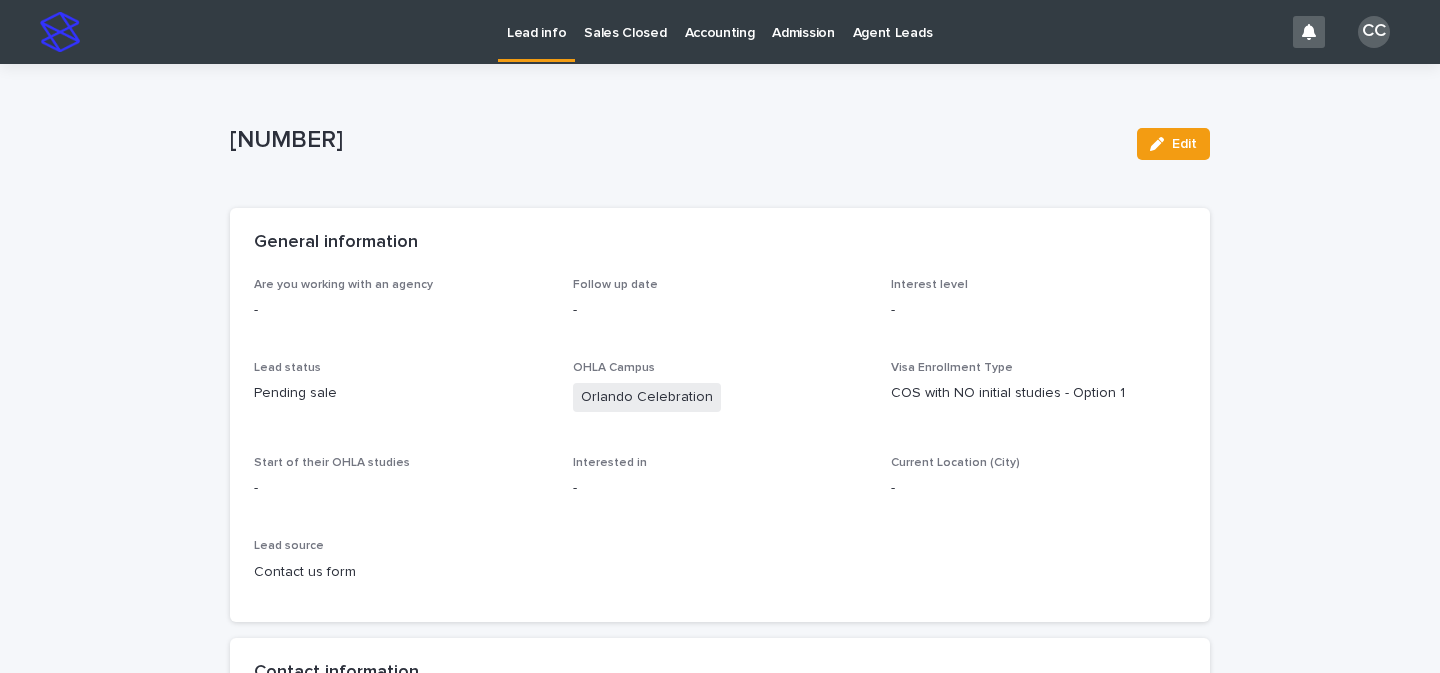 click on "Lead info" at bounding box center [536, 21] 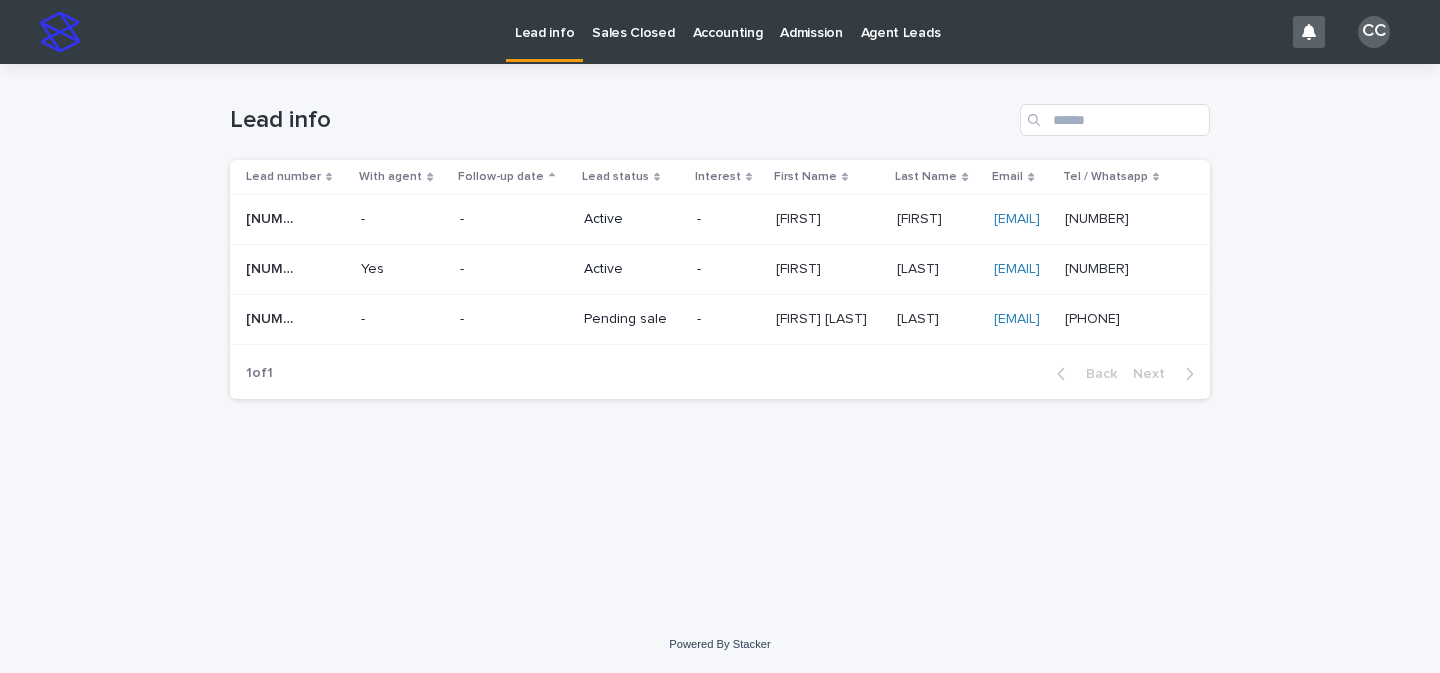 click on "-" at bounding box center [514, 319] 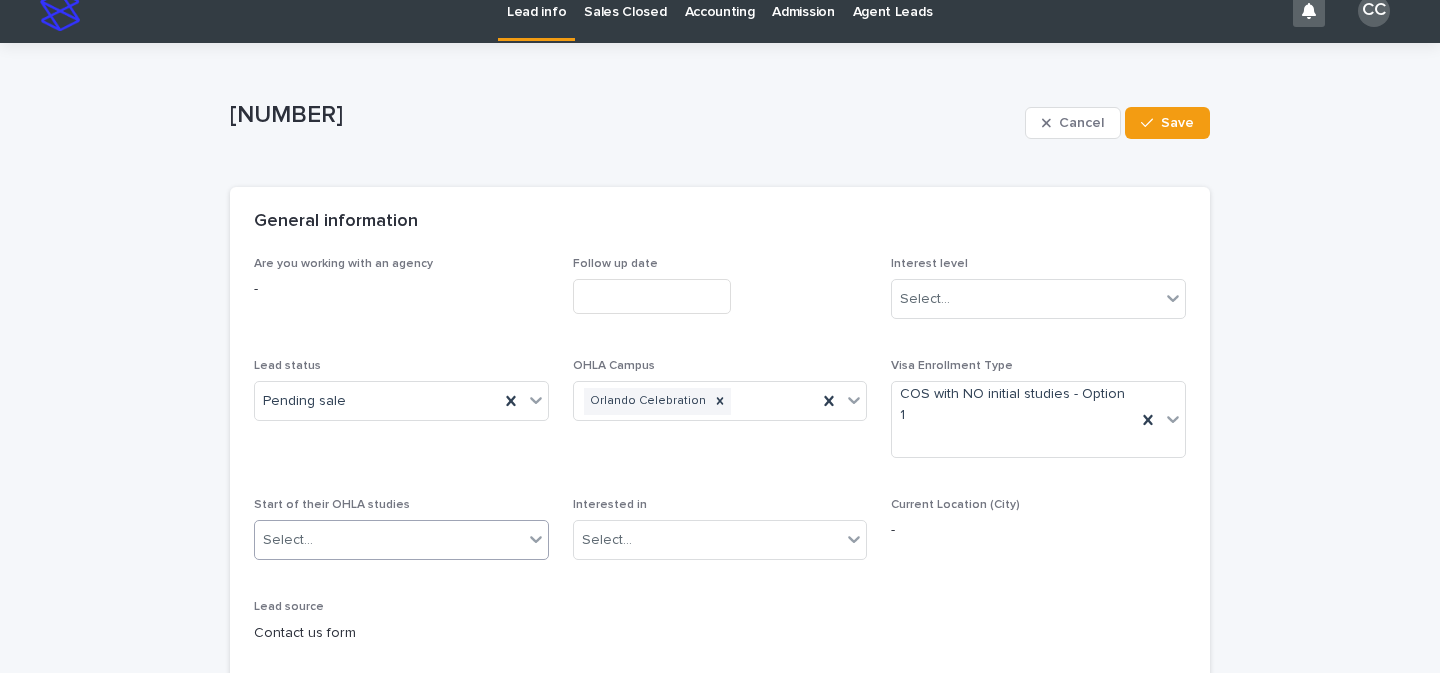 scroll, scrollTop: 120, scrollLeft: 0, axis: vertical 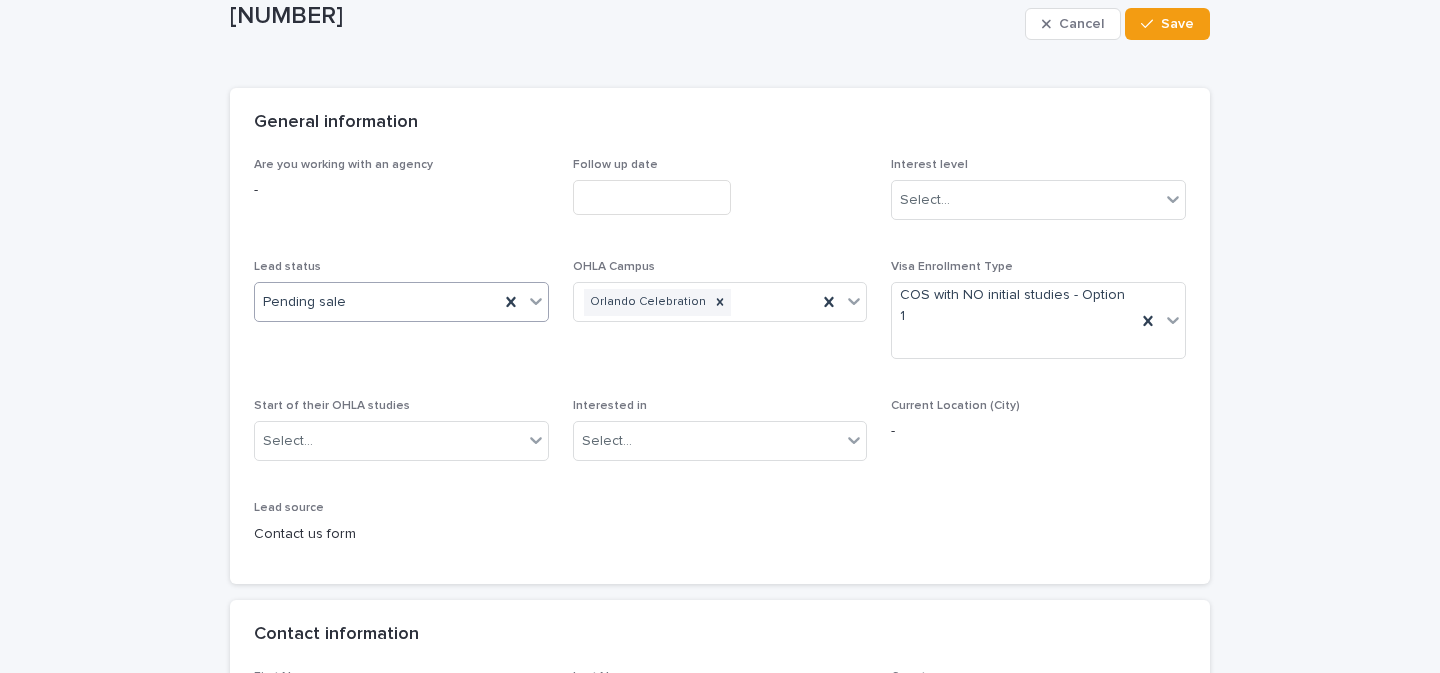 click 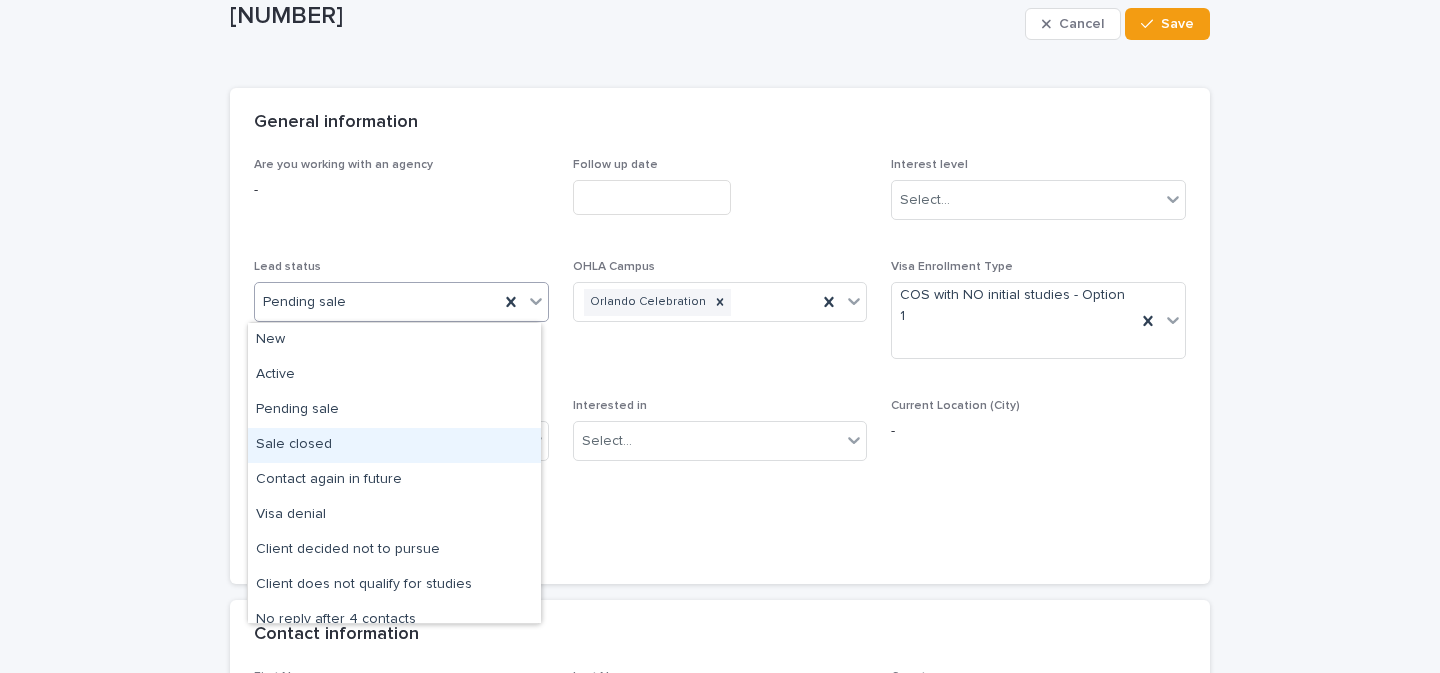 click on "Sale closed" at bounding box center (394, 445) 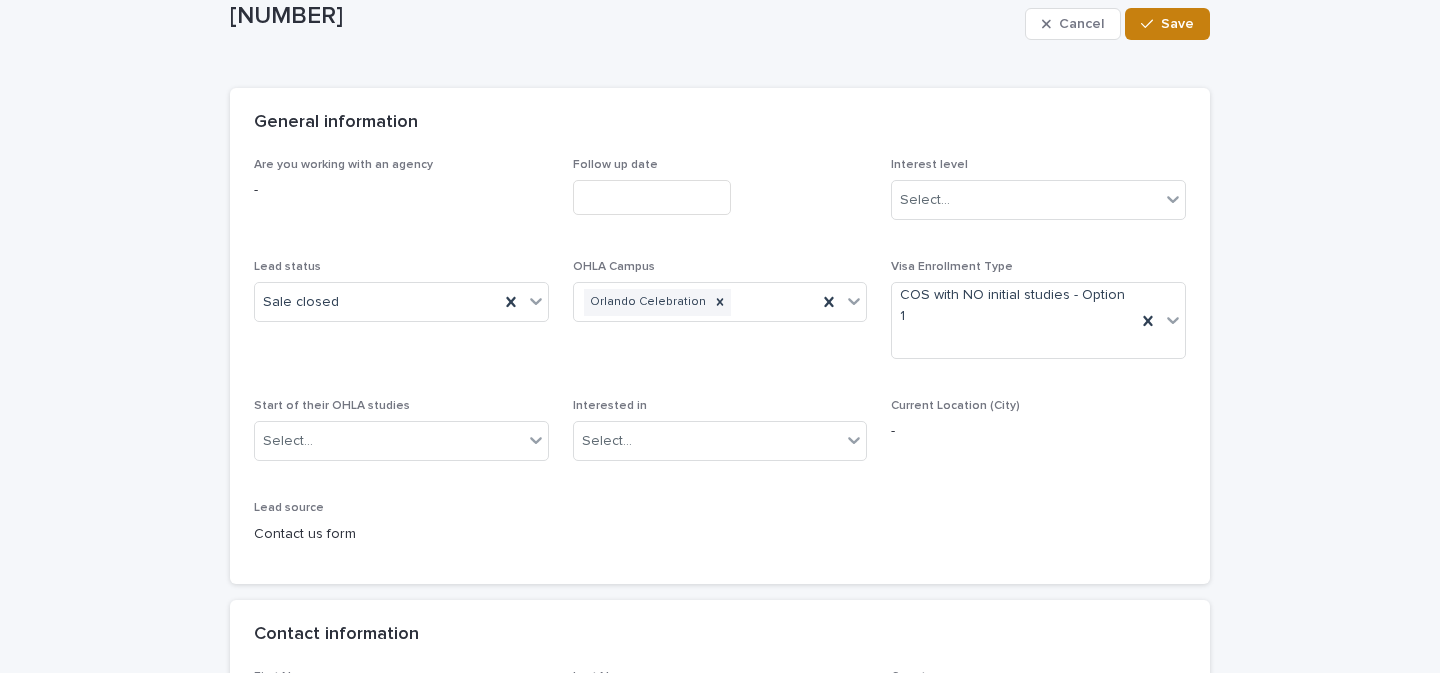 click on "Save" at bounding box center [1177, 24] 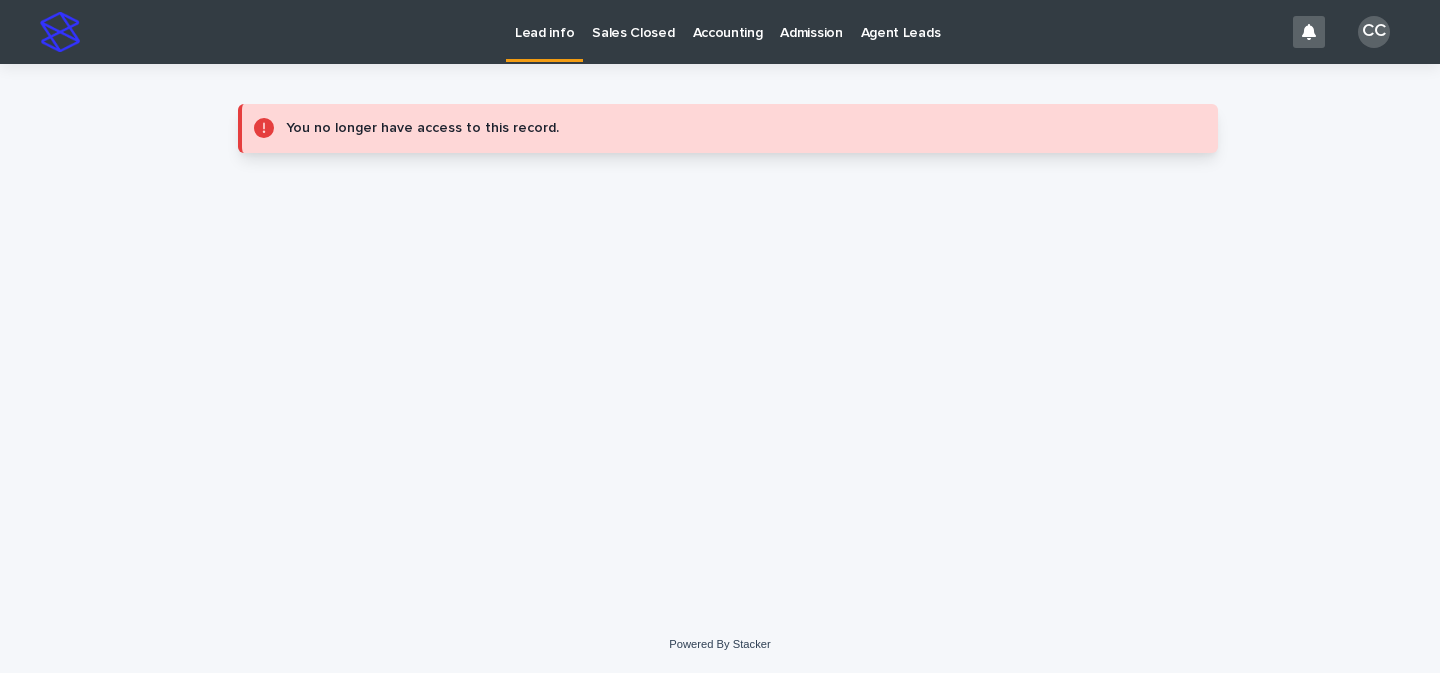 scroll, scrollTop: 0, scrollLeft: 0, axis: both 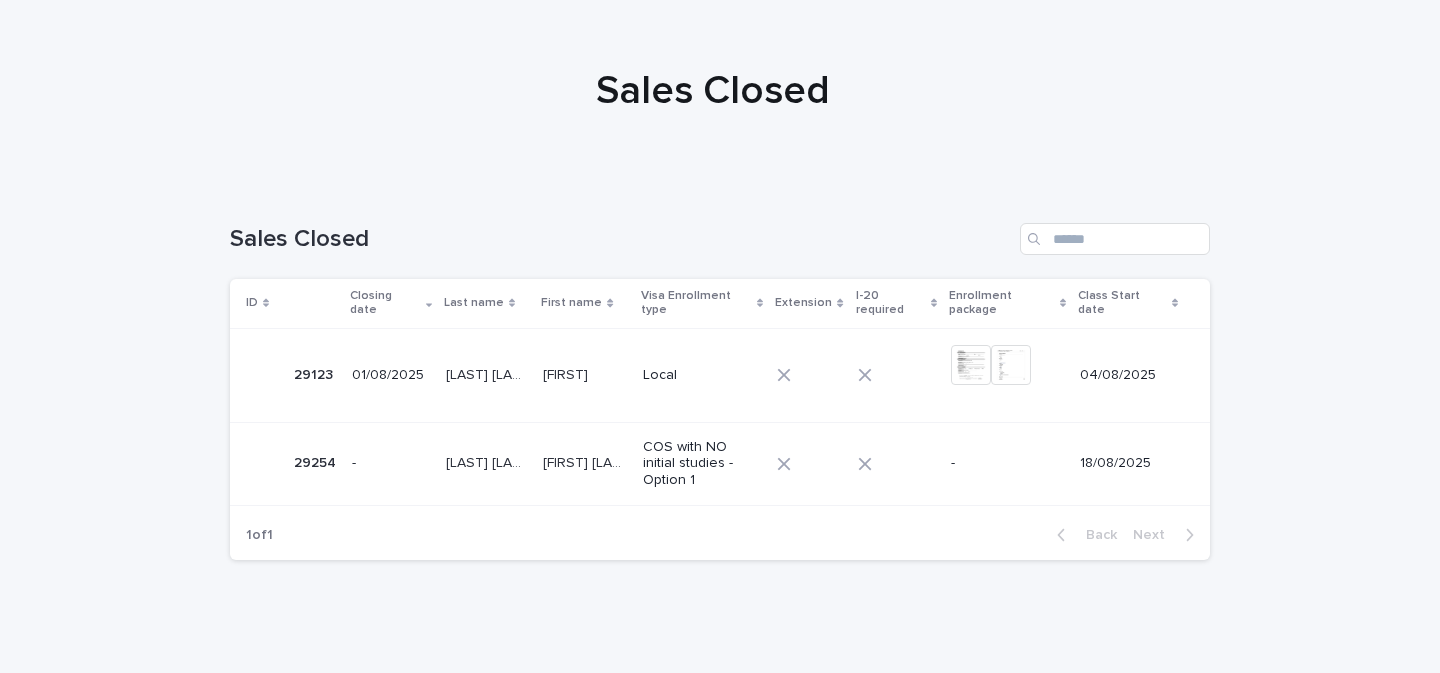 click on "[LAST] [LAST]" at bounding box center [488, 461] 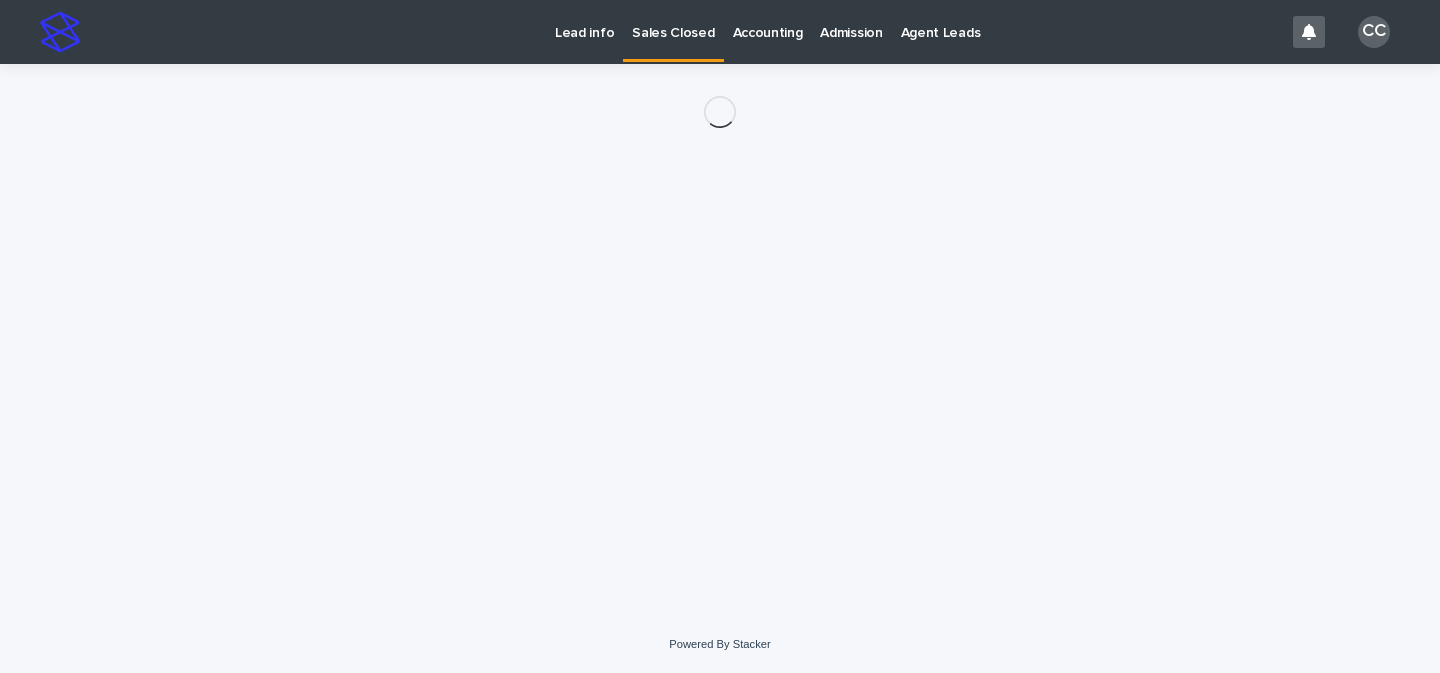 scroll, scrollTop: 0, scrollLeft: 0, axis: both 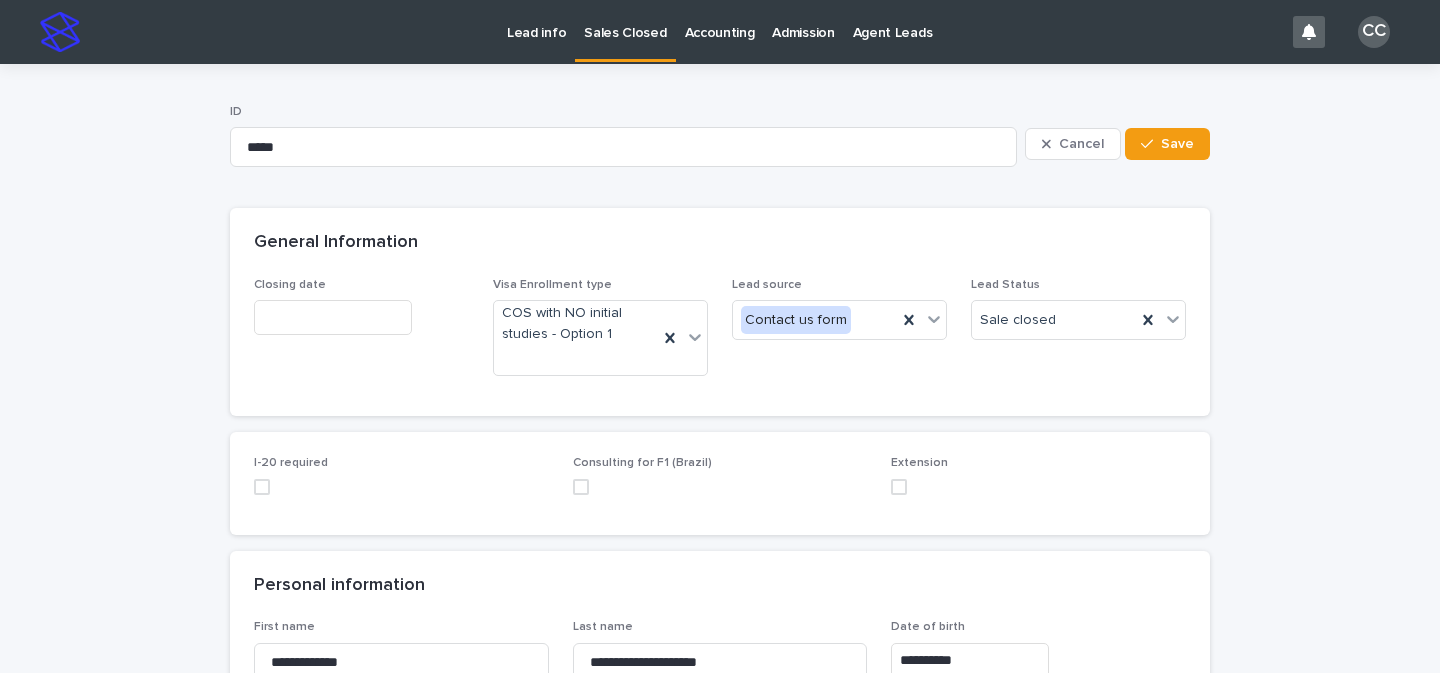 click at bounding box center (333, 317) 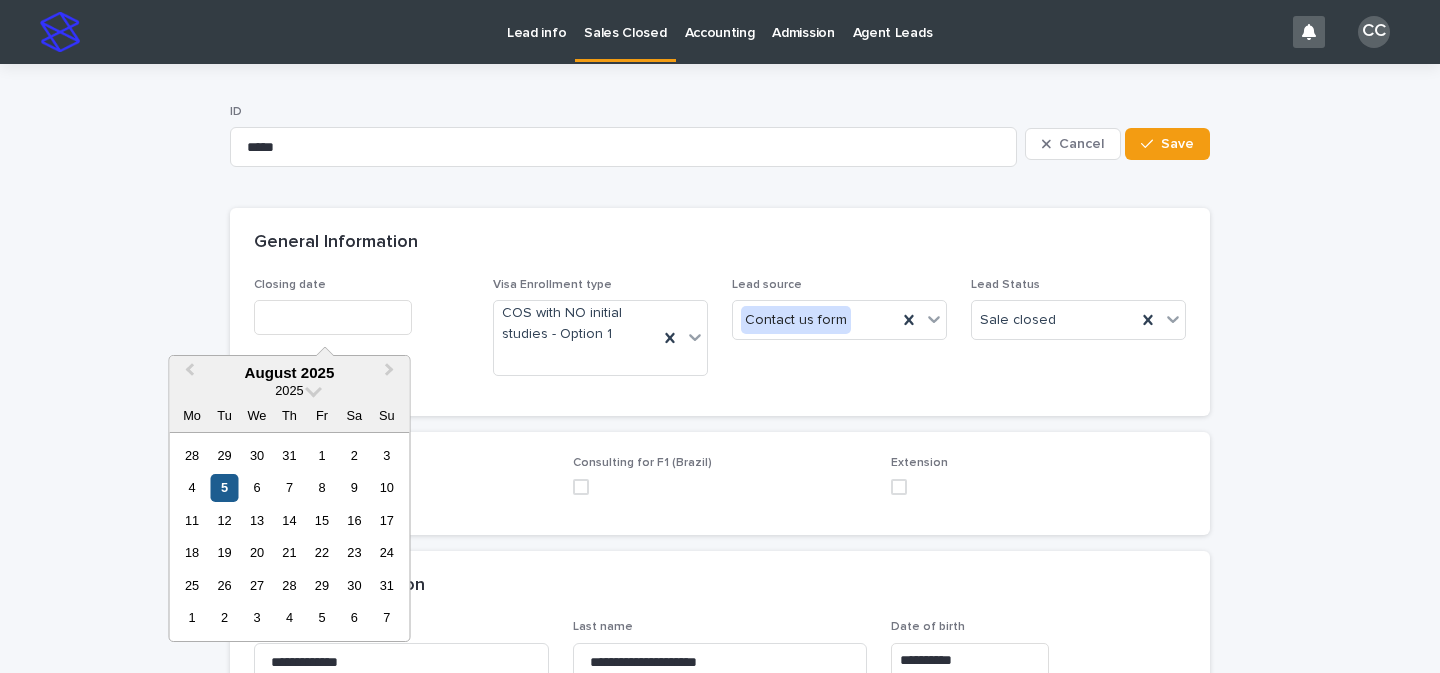 click on "5" at bounding box center [224, 487] 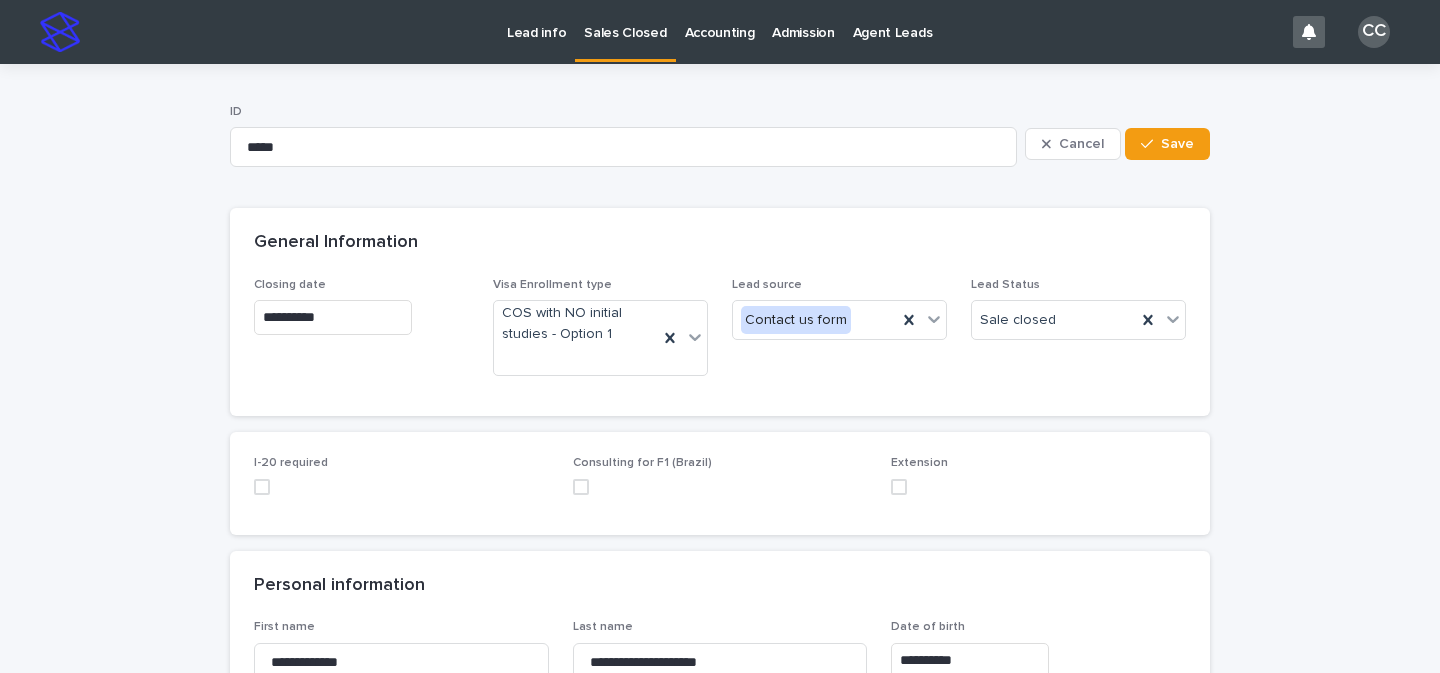 click on "**********" at bounding box center (361, 335) 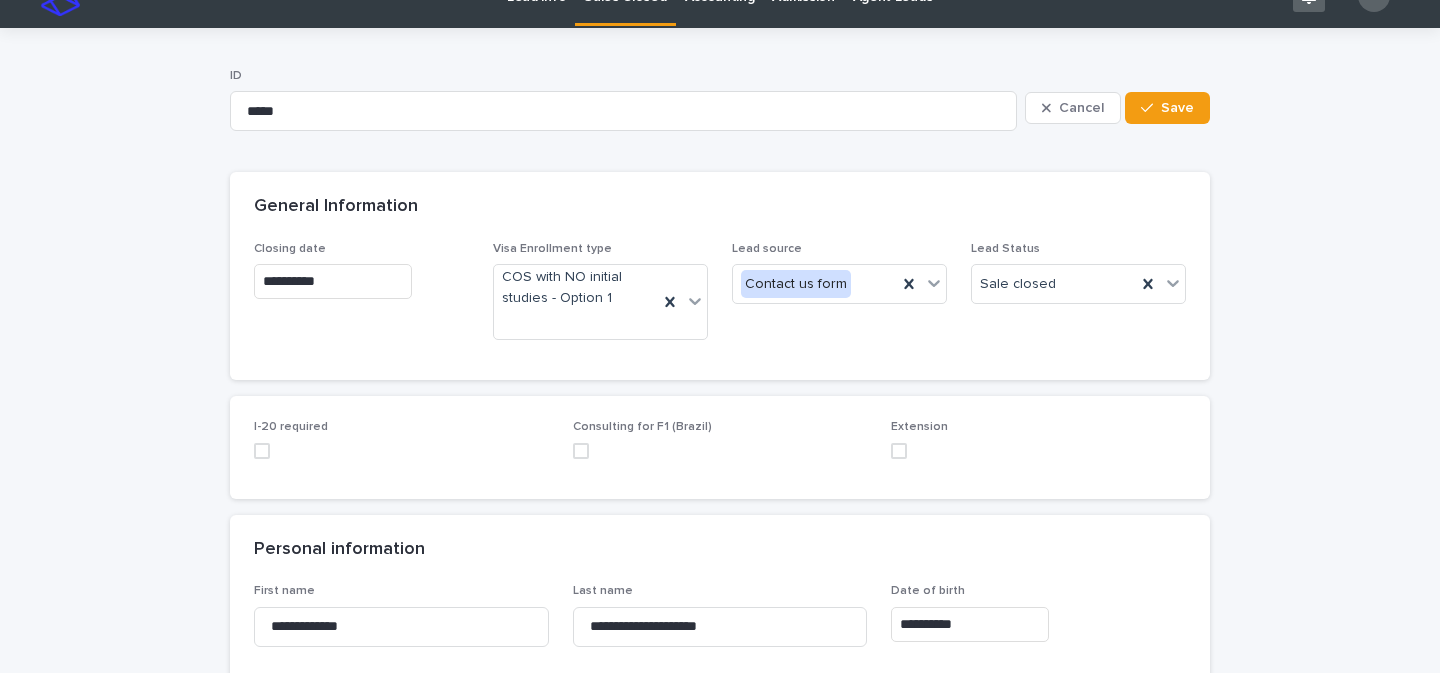 scroll, scrollTop: 56, scrollLeft: 0, axis: vertical 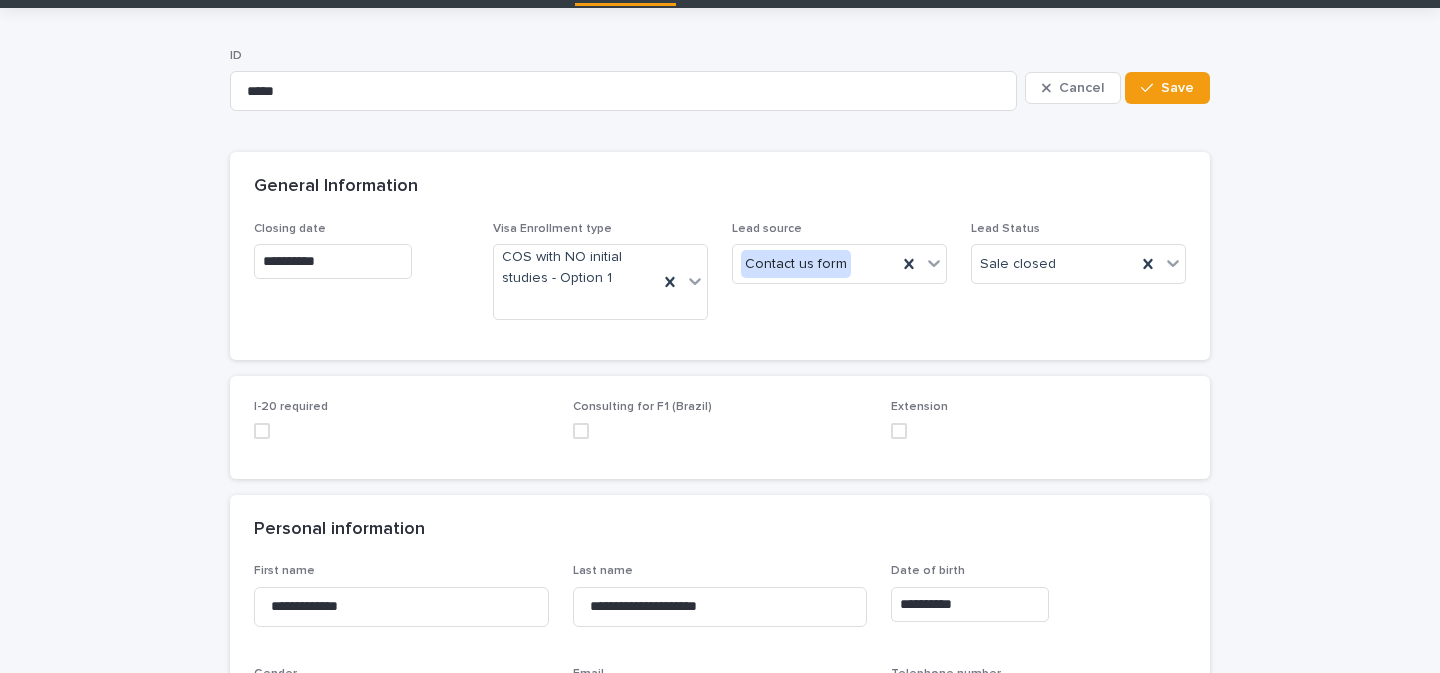 click at bounding box center [262, 431] 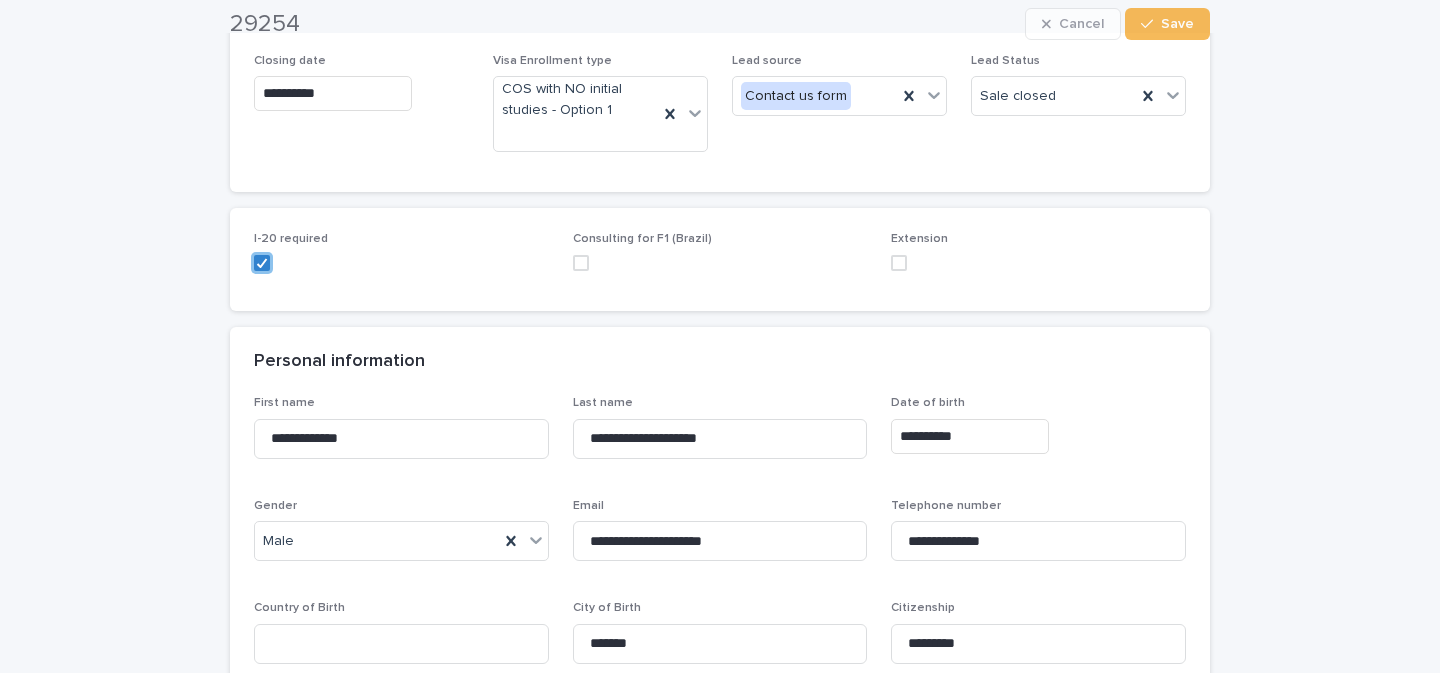 scroll, scrollTop: 355, scrollLeft: 0, axis: vertical 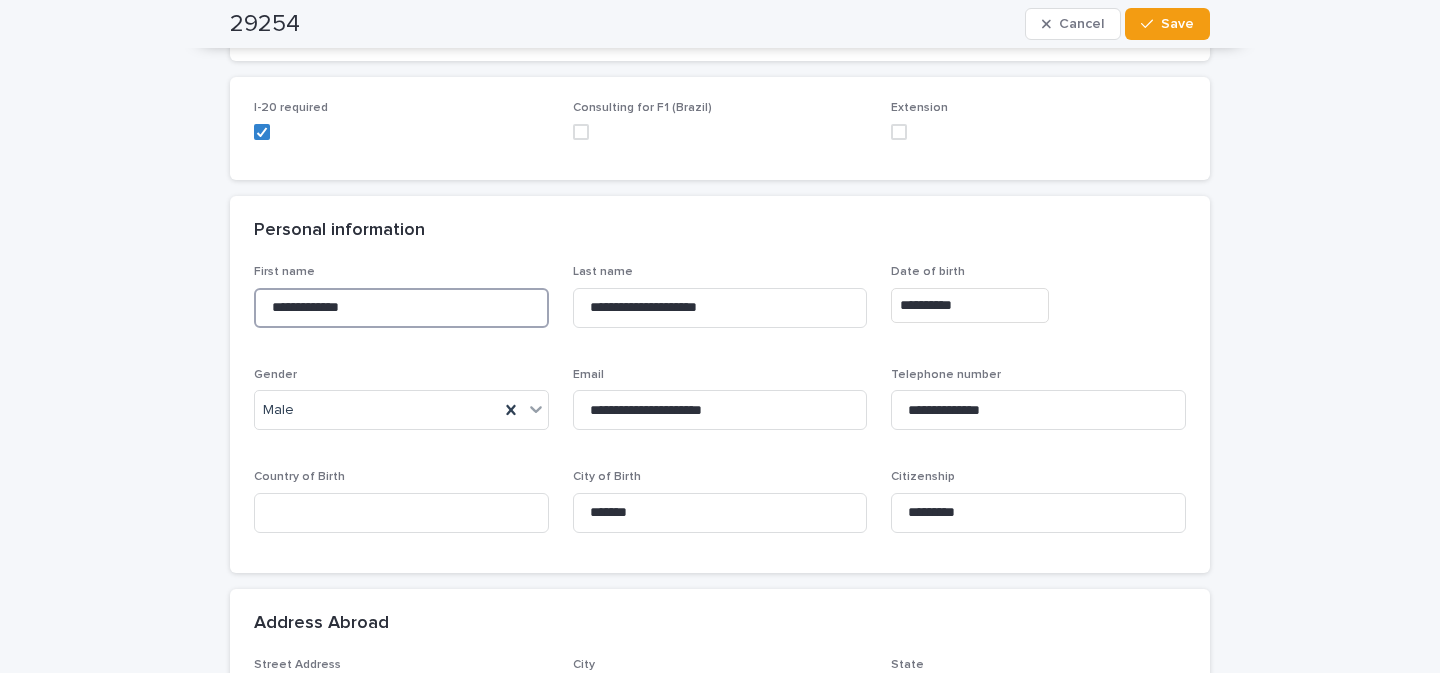 drag, startPoint x: 386, startPoint y: 303, endPoint x: 273, endPoint y: 311, distance: 113.28283 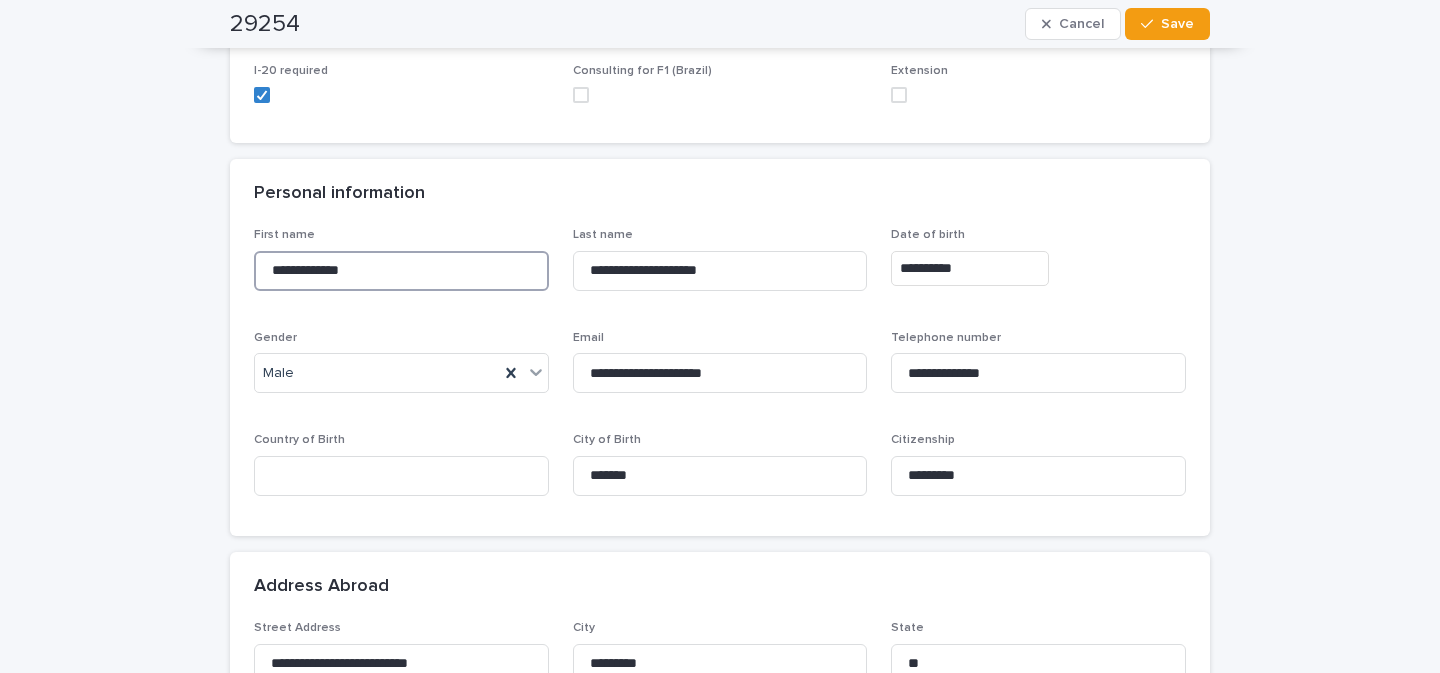 scroll, scrollTop: 405, scrollLeft: 0, axis: vertical 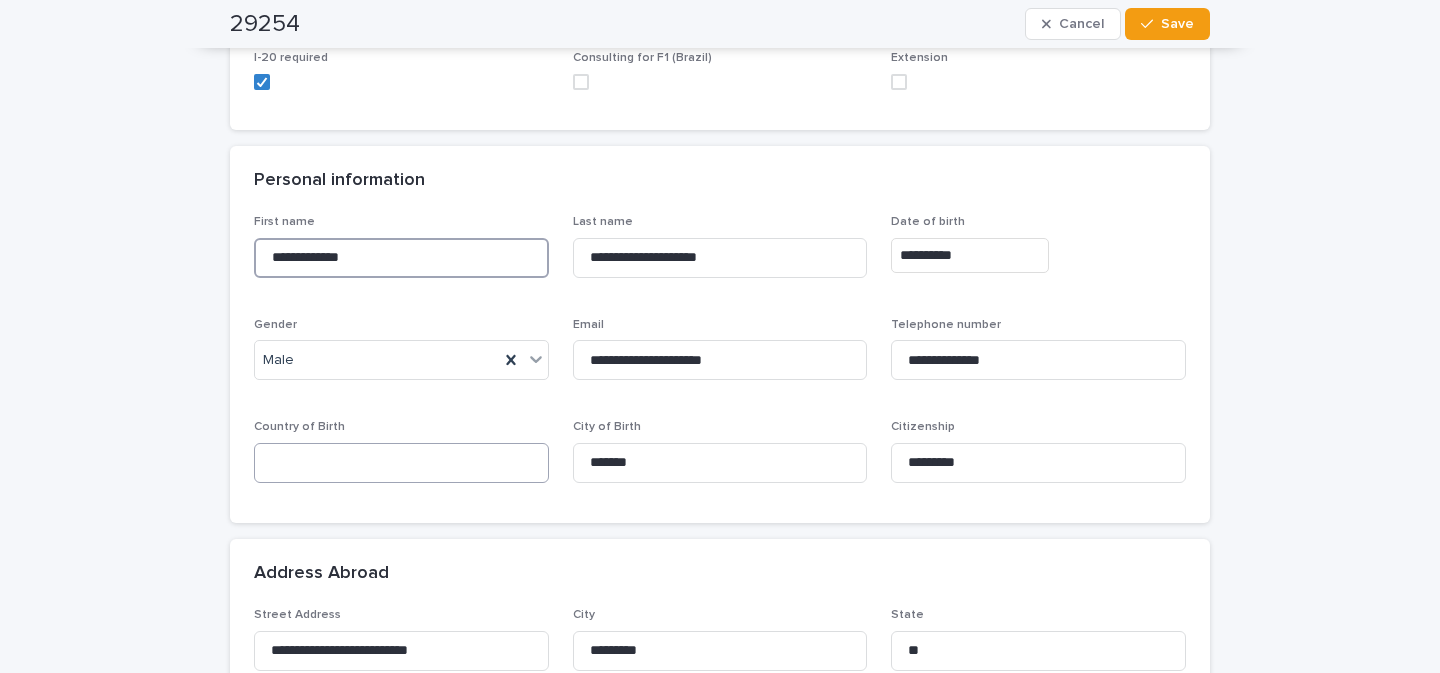 type on "**********" 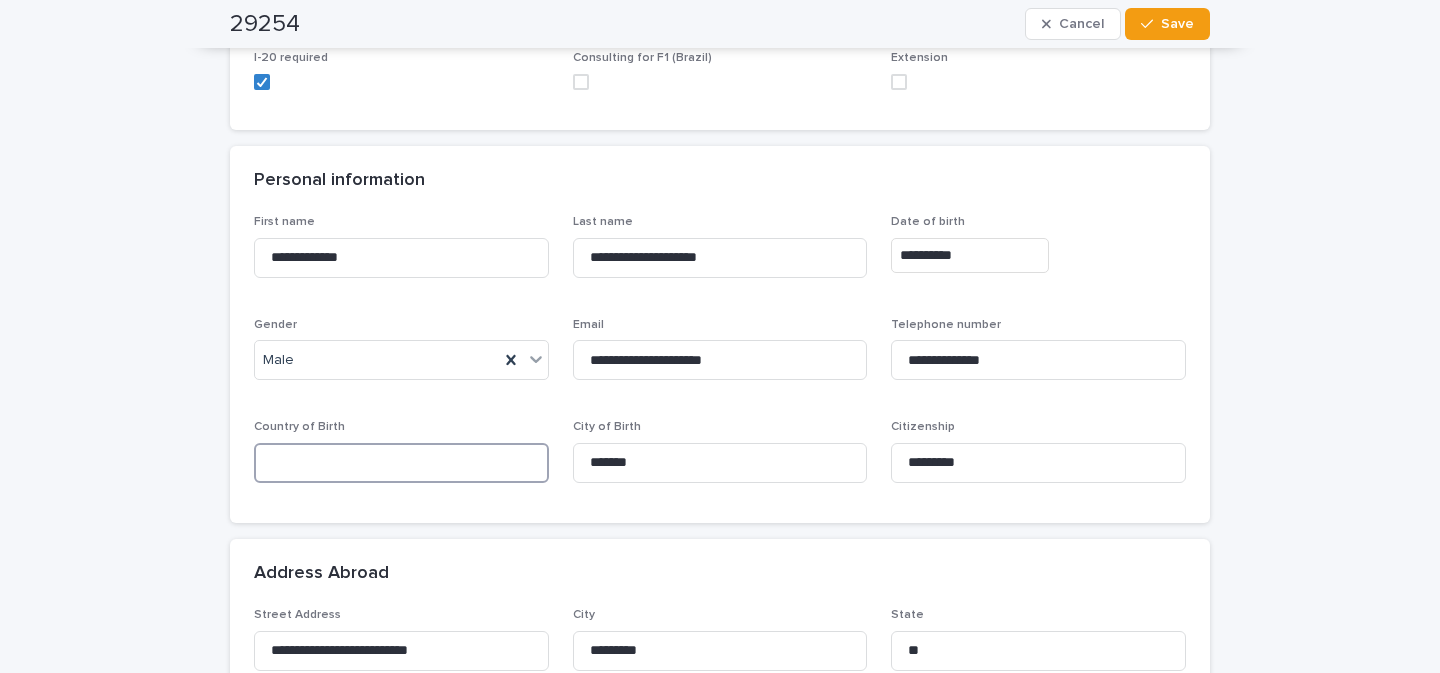 click at bounding box center (401, 463) 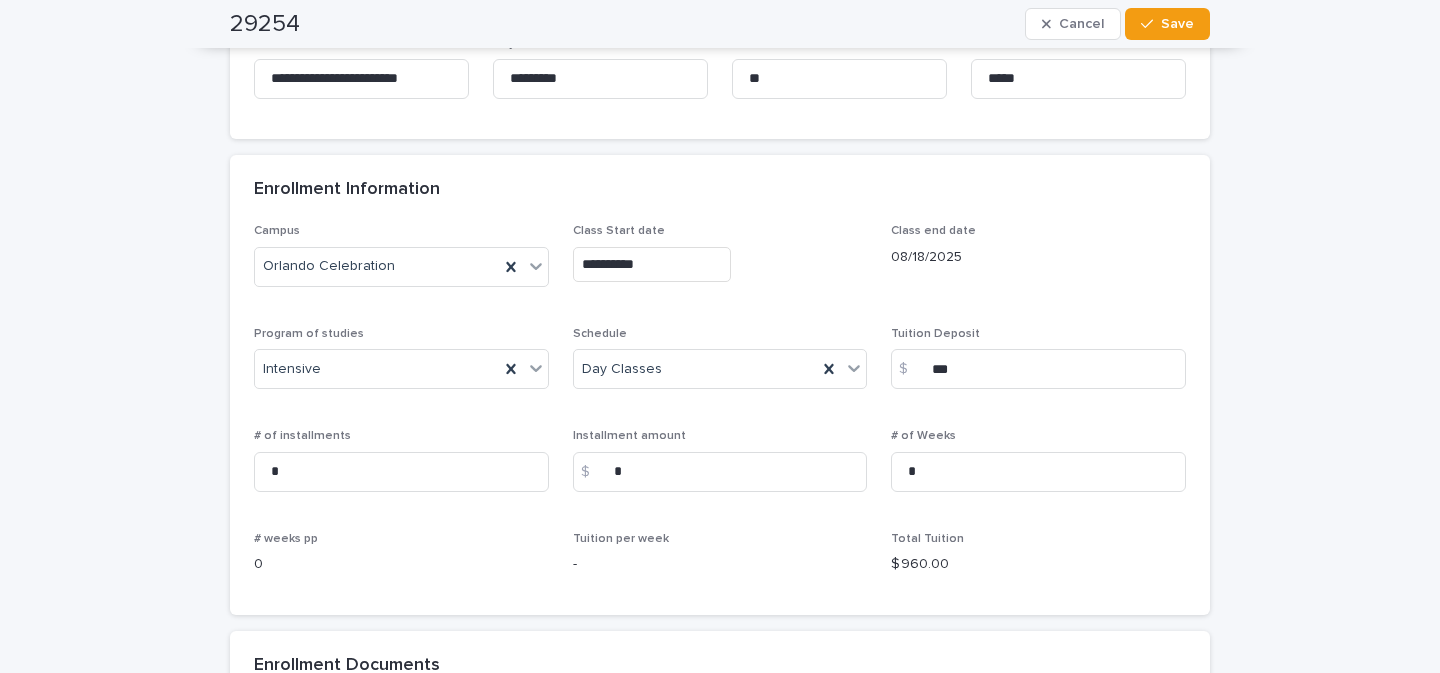 scroll, scrollTop: 1287, scrollLeft: 0, axis: vertical 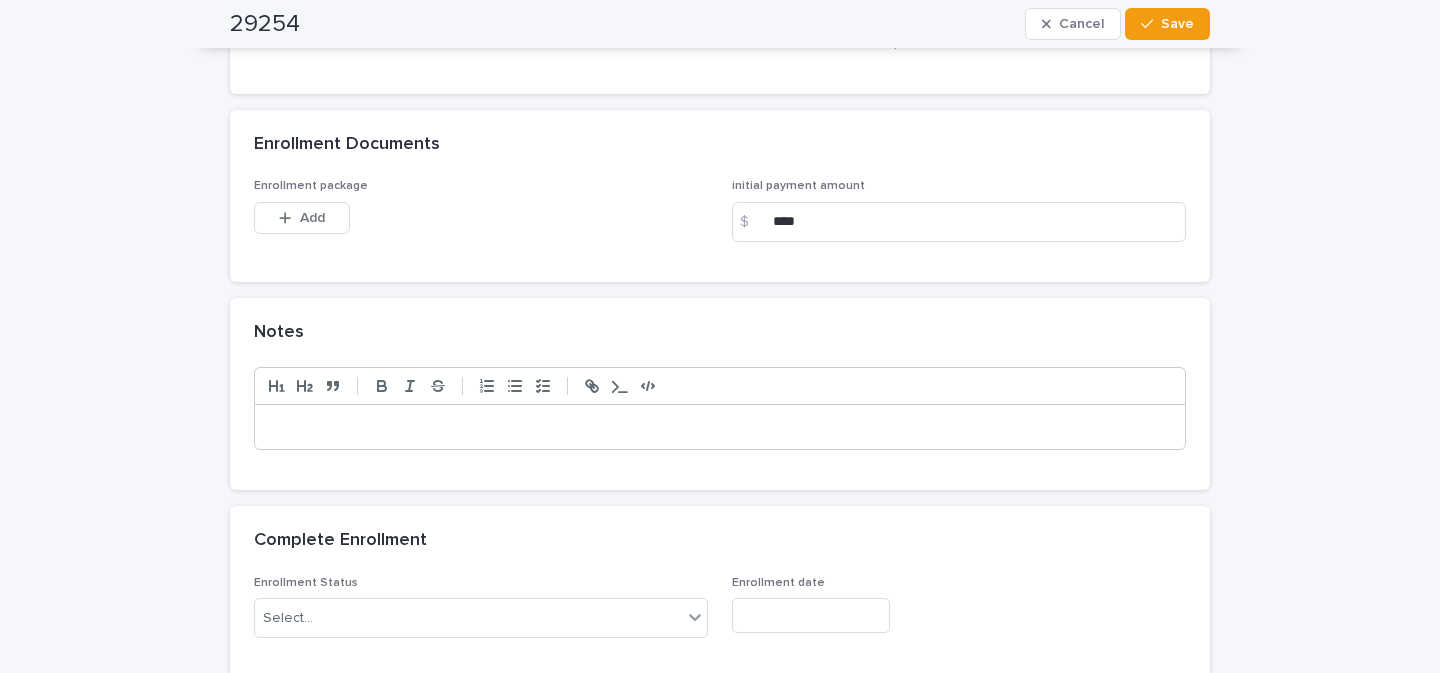 type on "******" 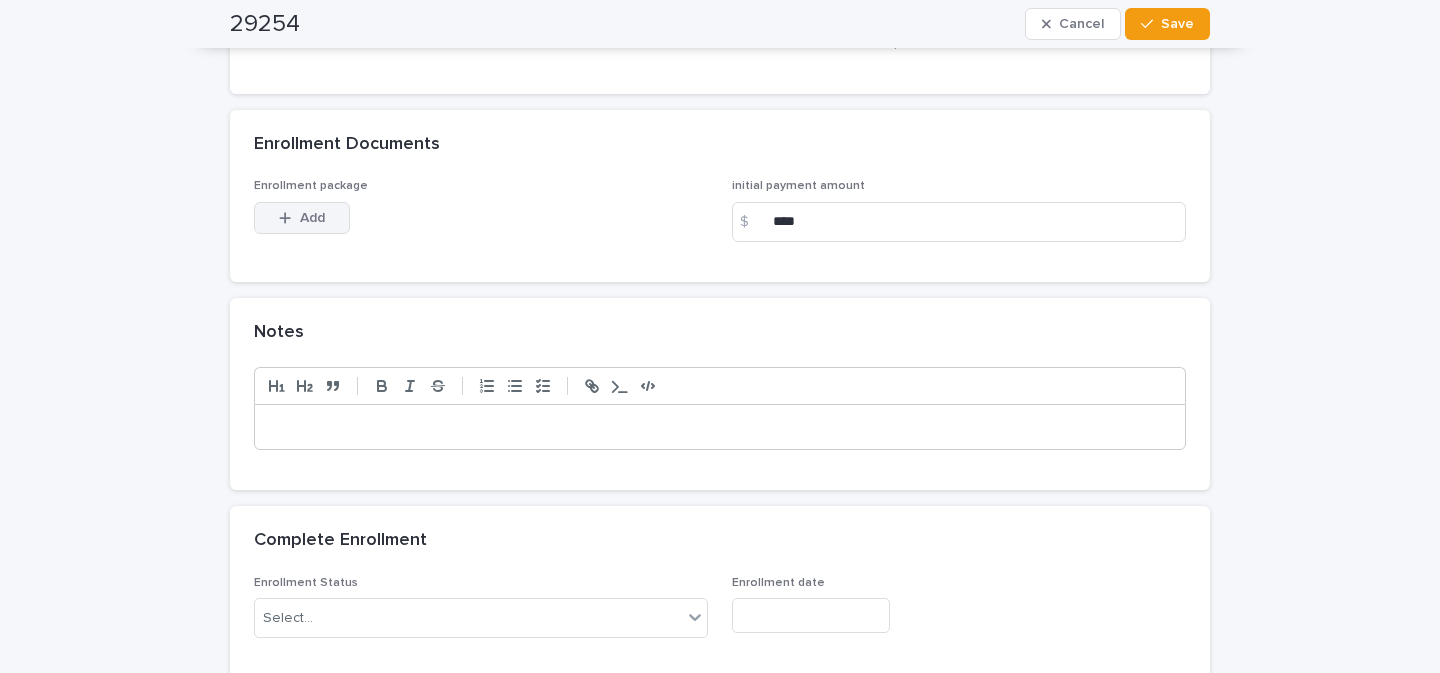 click on "Add" at bounding box center [302, 218] 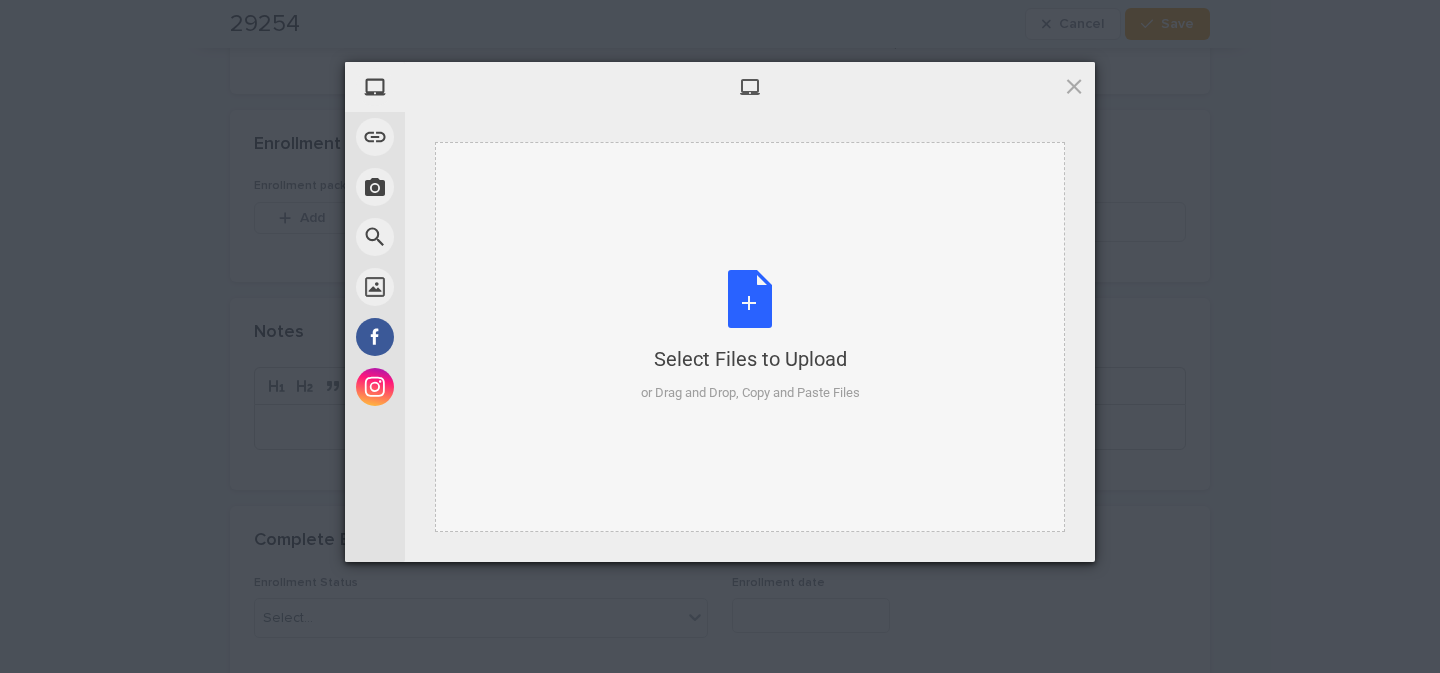 click on "Select Files to Upload
or Drag and Drop, Copy and Paste Files" at bounding box center [750, 336] 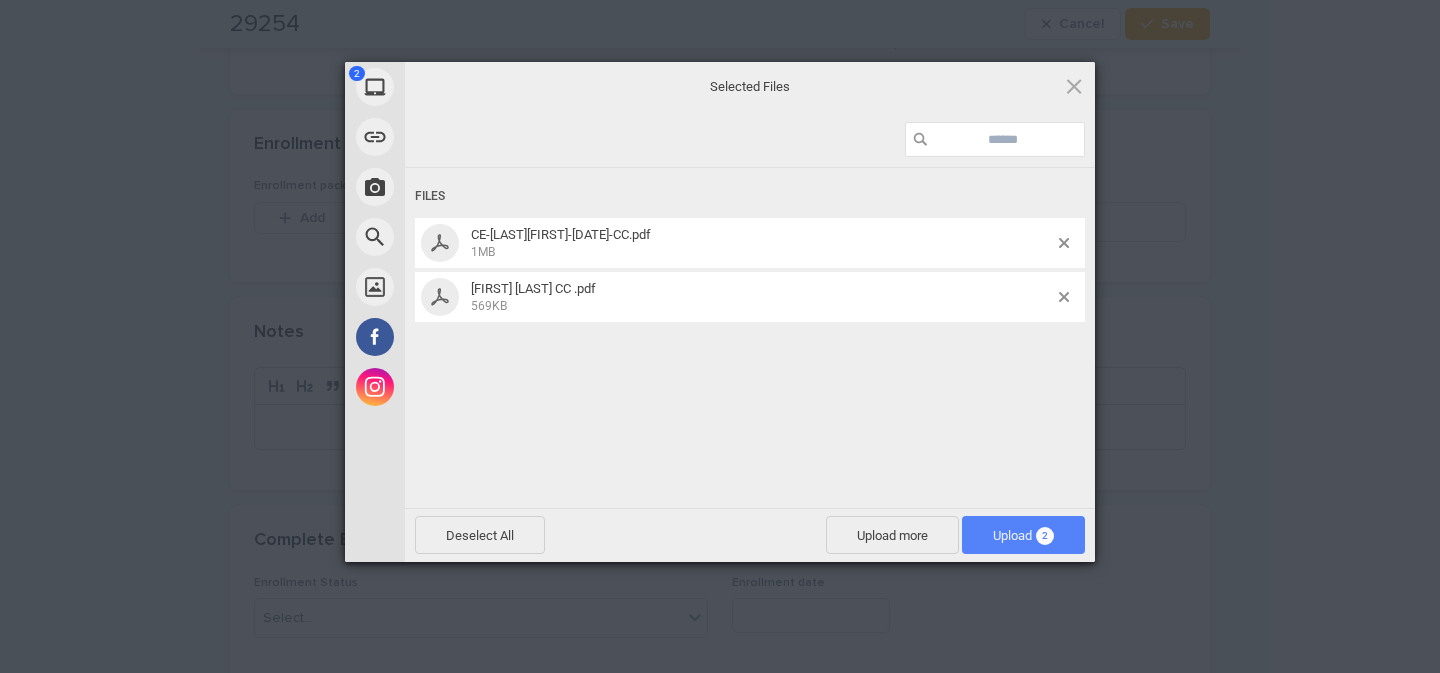 click on "Upload
2" at bounding box center (1023, 535) 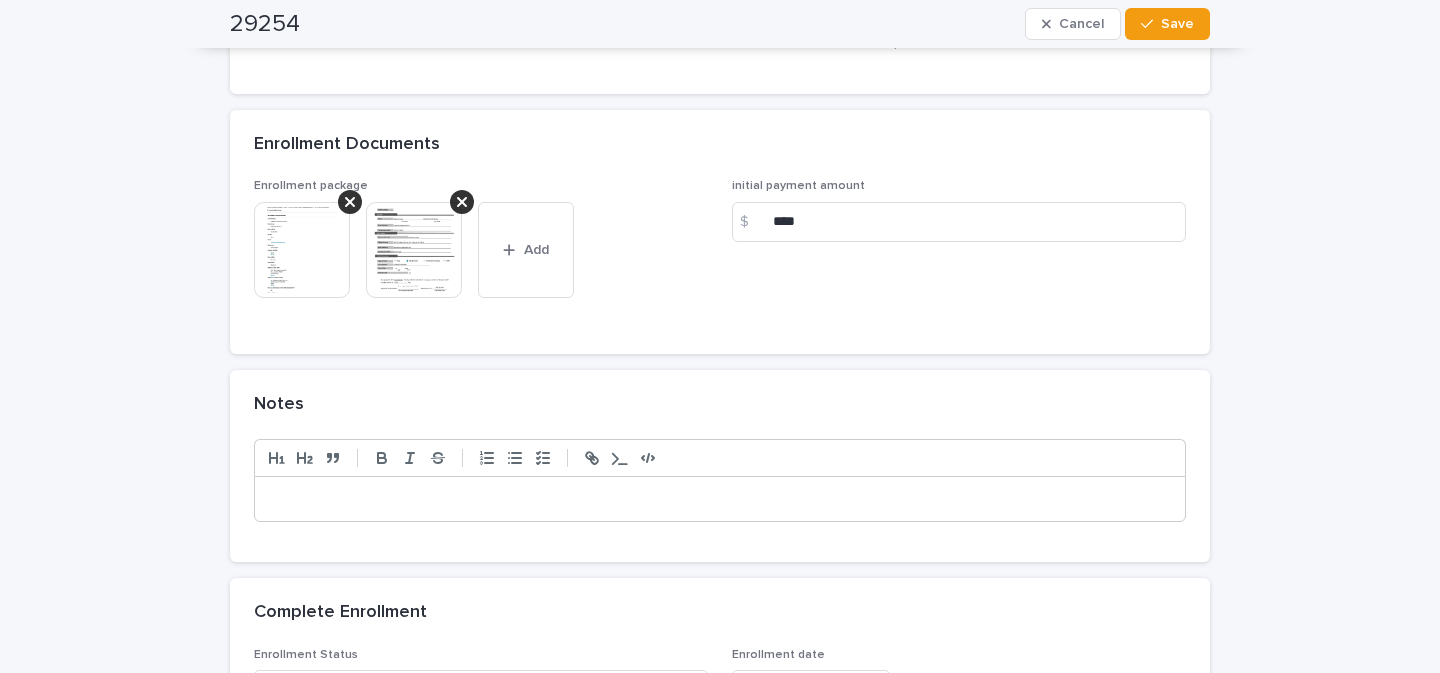 click at bounding box center (720, 499) 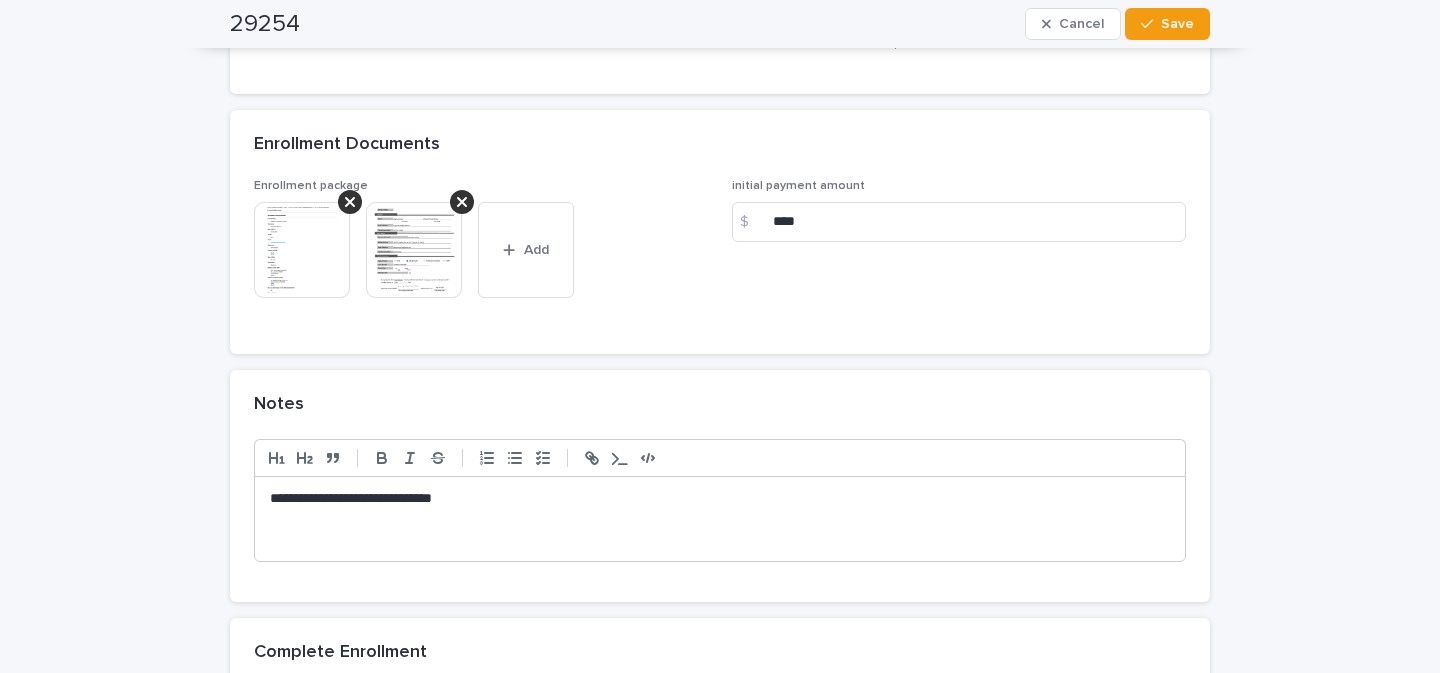 type 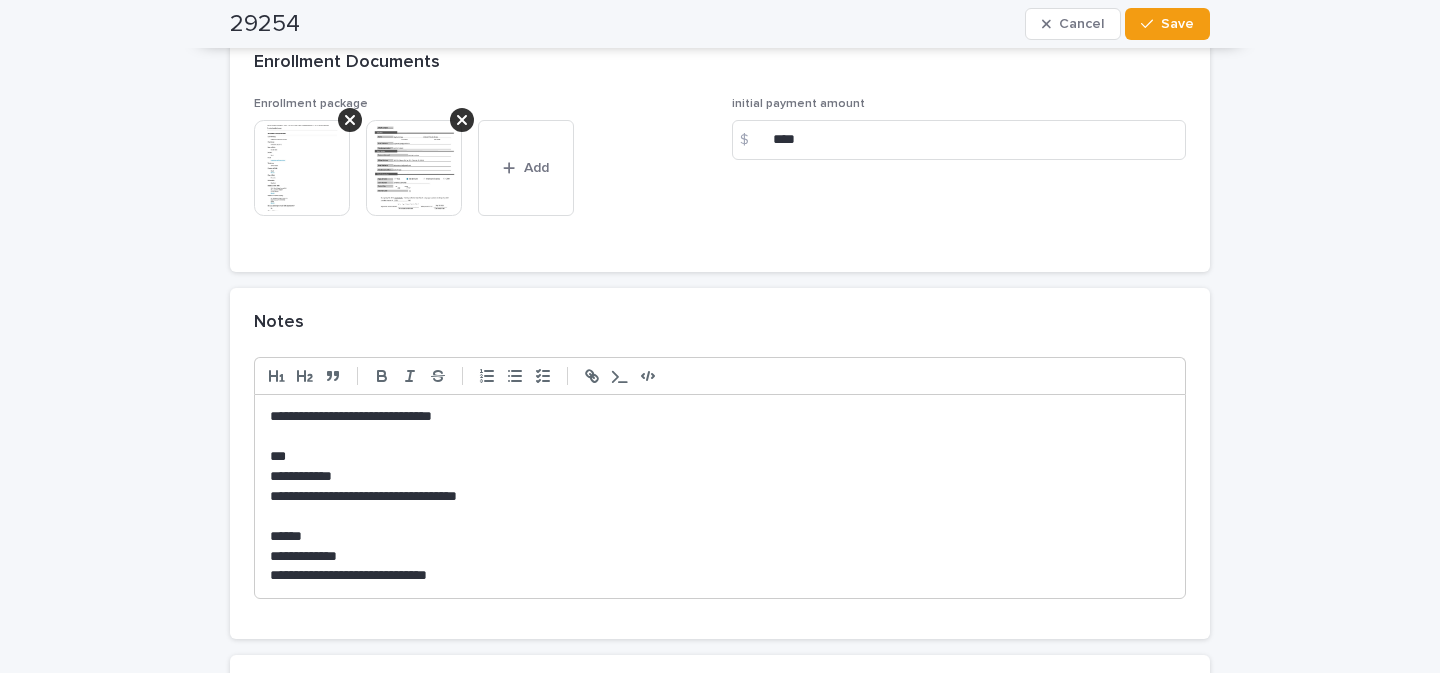 scroll, scrollTop: 1891, scrollLeft: 0, axis: vertical 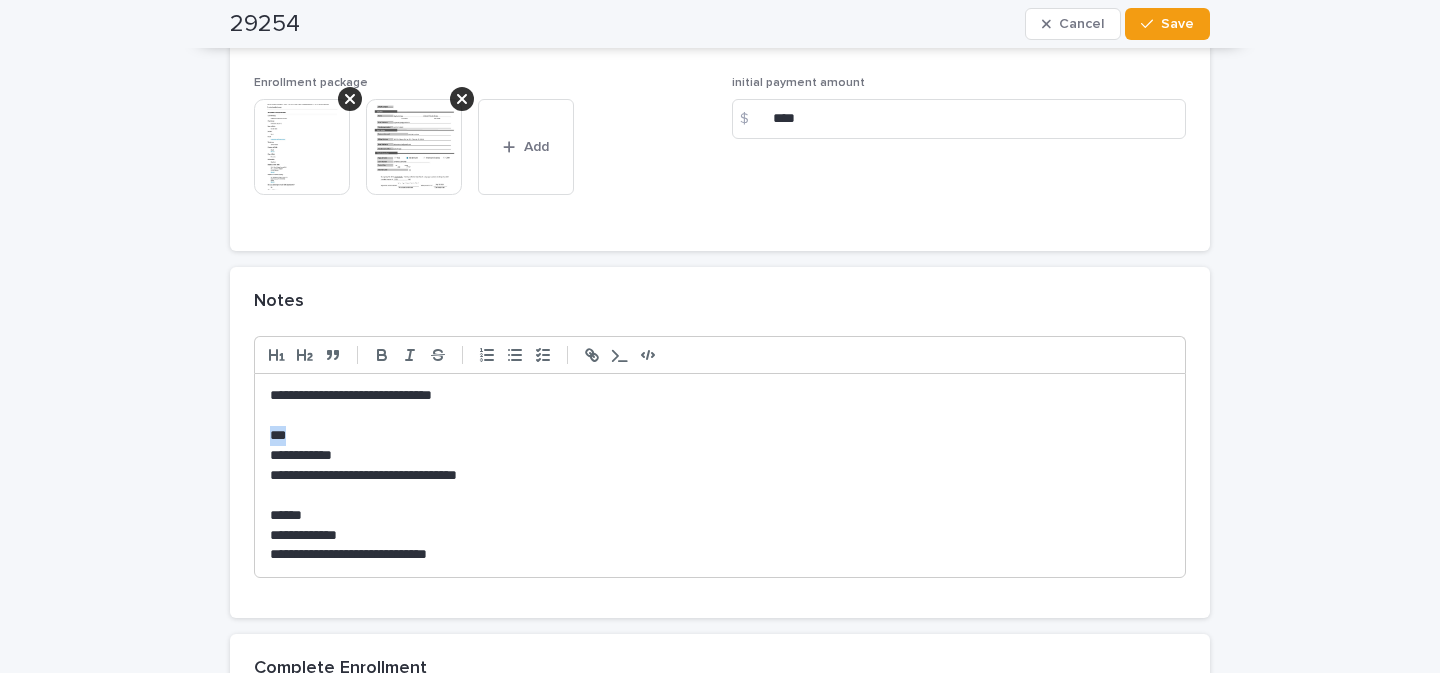 drag, startPoint x: 265, startPoint y: 431, endPoint x: 292, endPoint y: 426, distance: 27.45906 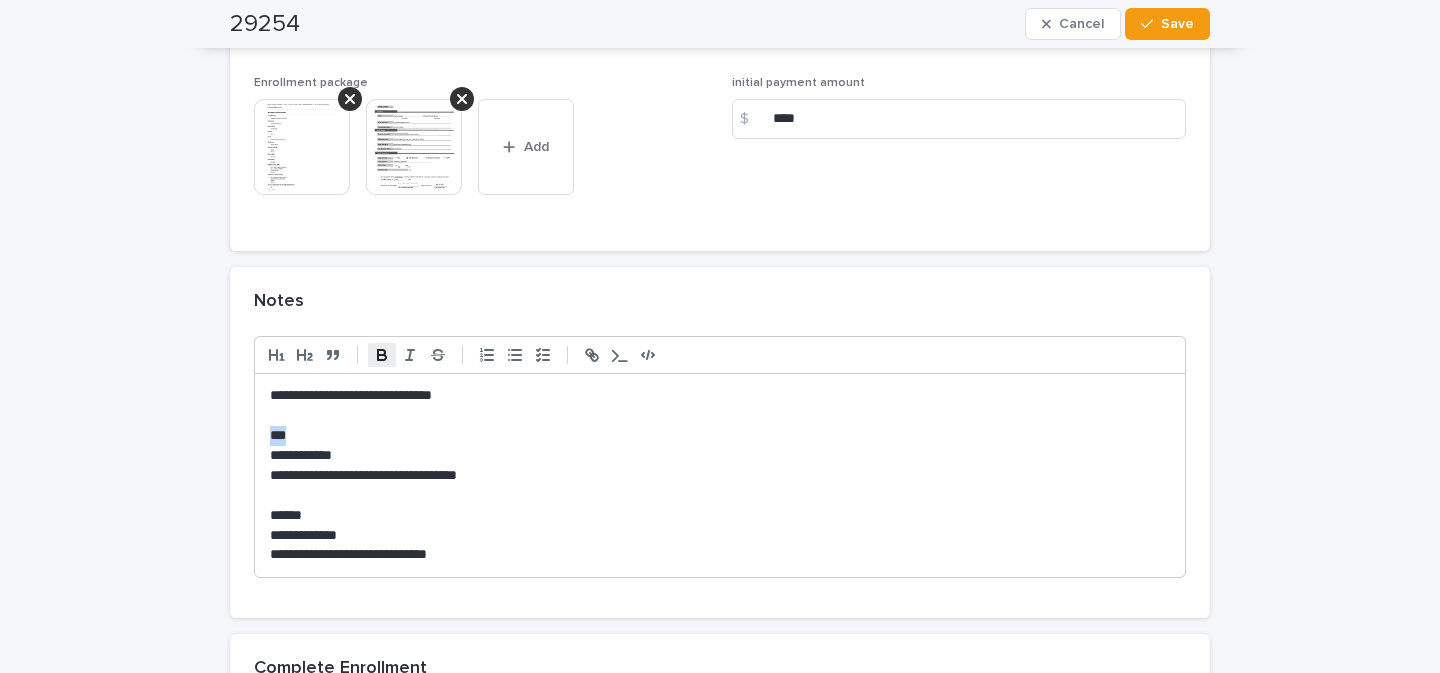 click 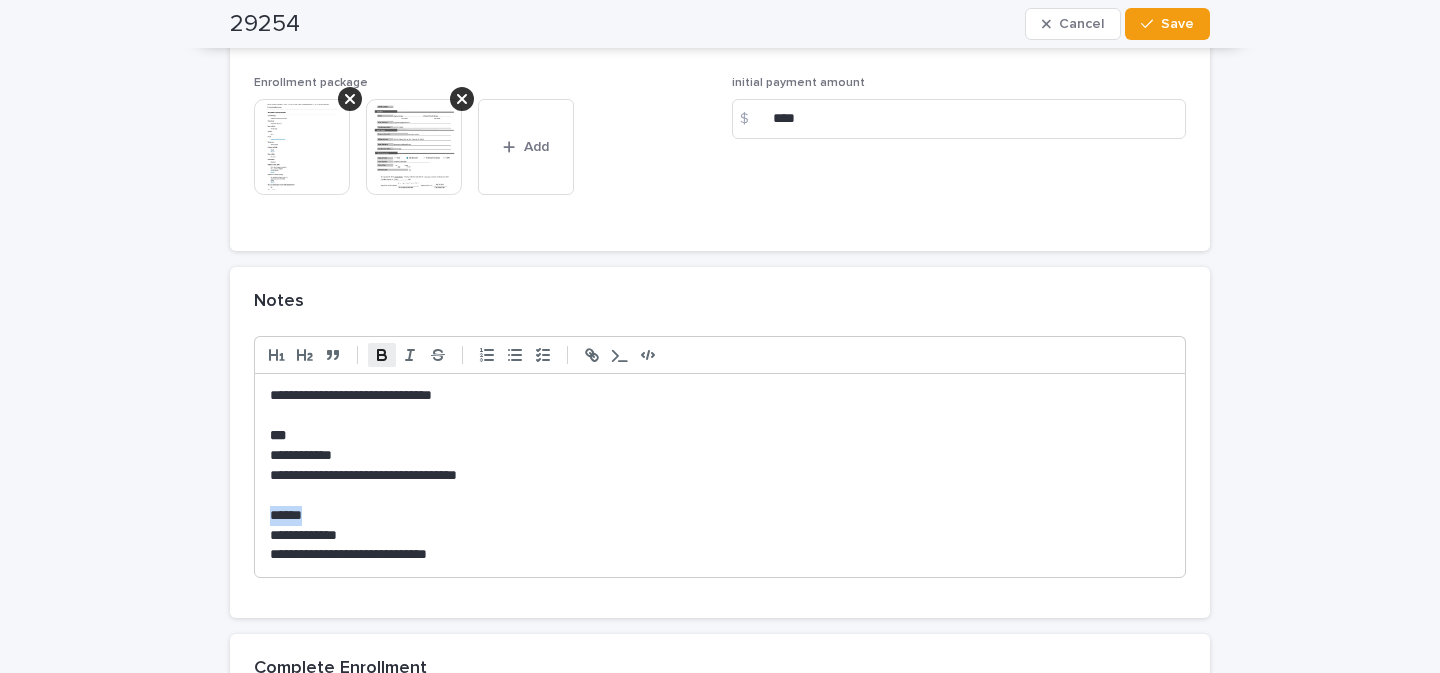 drag, startPoint x: 261, startPoint y: 516, endPoint x: 319, endPoint y: 508, distance: 58.549126 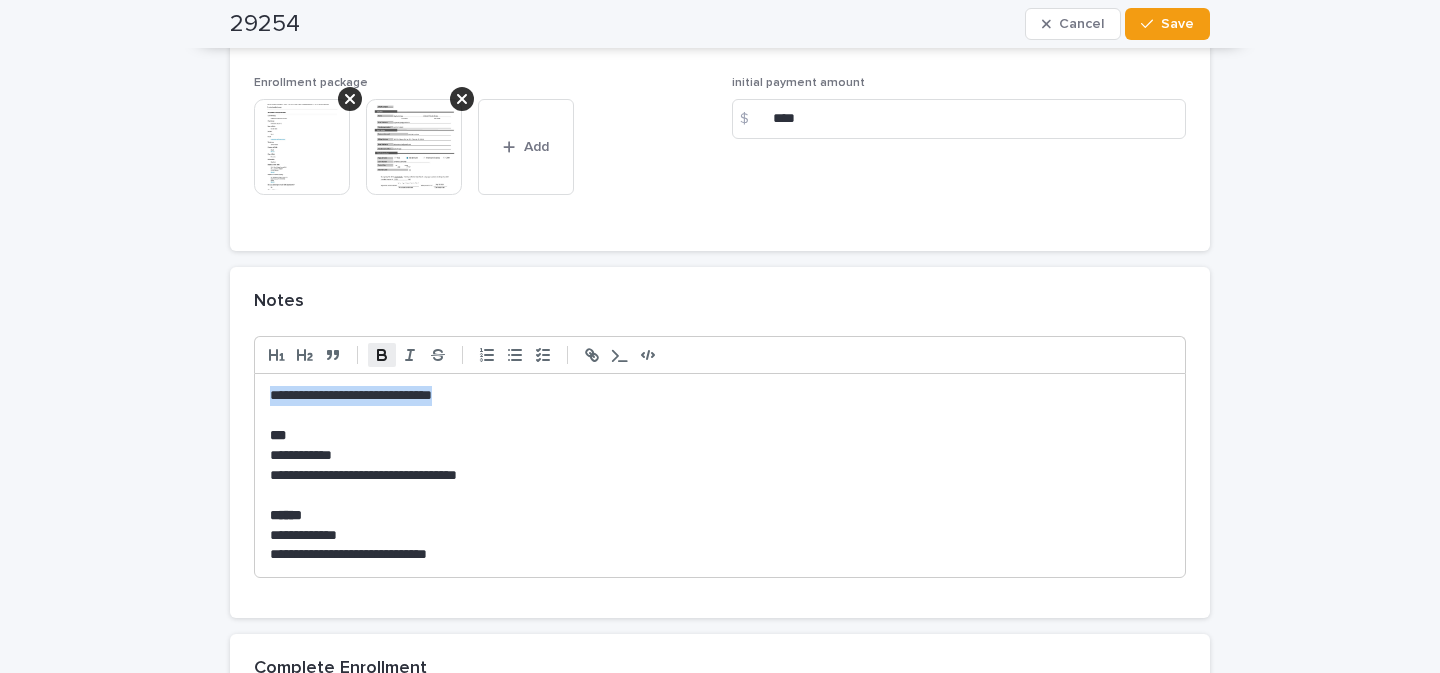 drag, startPoint x: 309, startPoint y: 371, endPoint x: 186, endPoint y: 365, distance: 123.146255 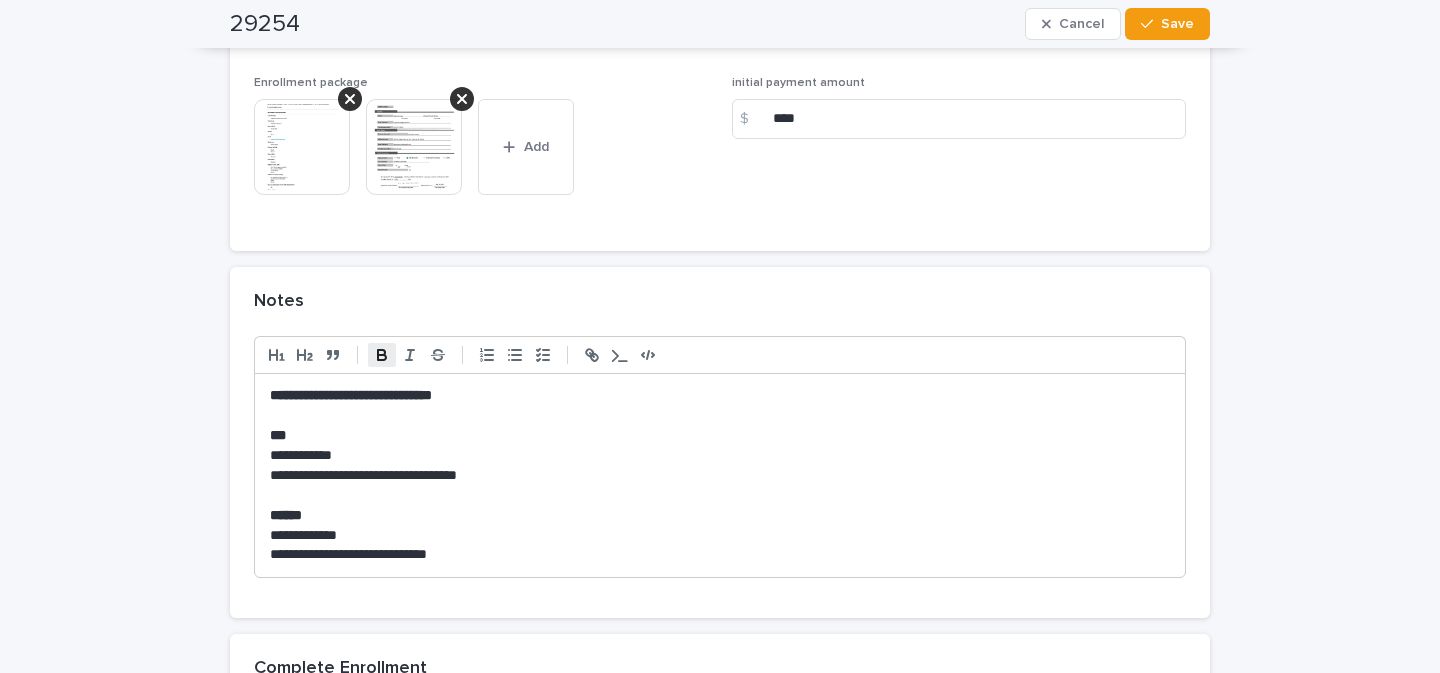 click at bounding box center [720, 496] 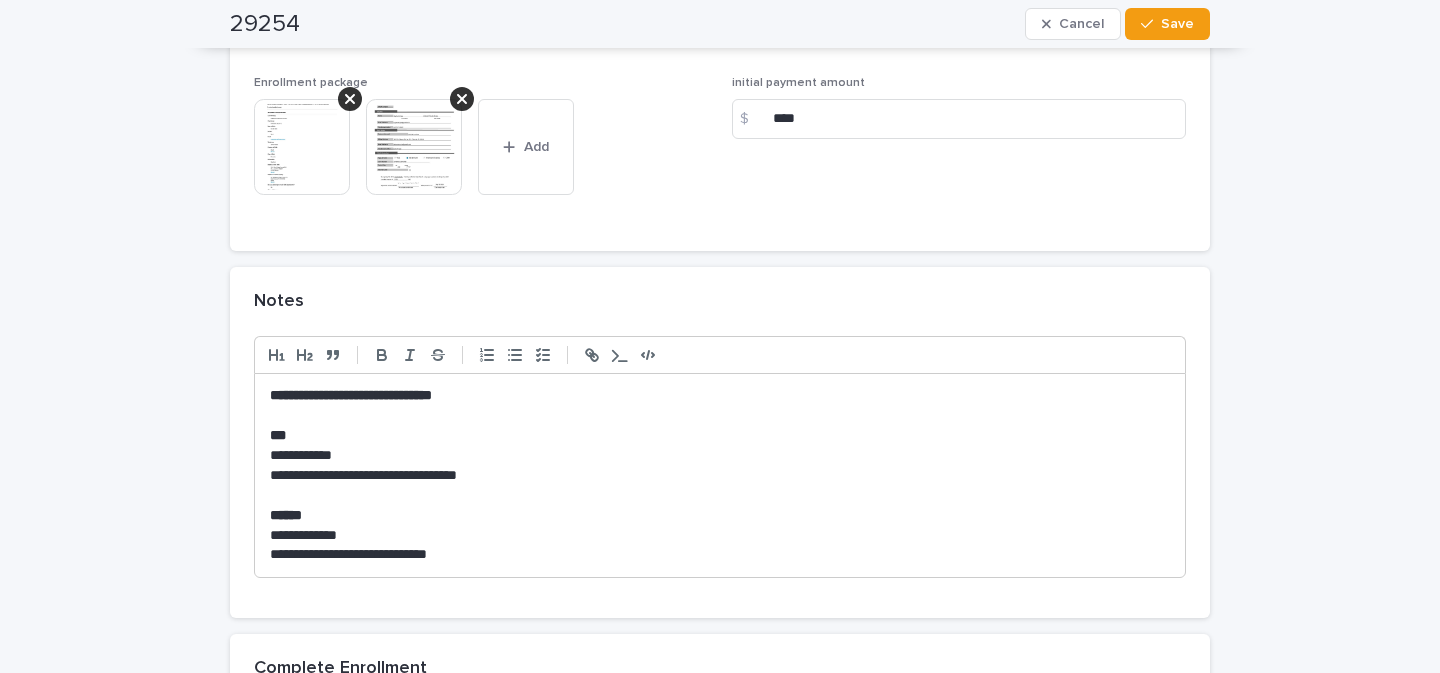 click on "**********" at bounding box center (720, 555) 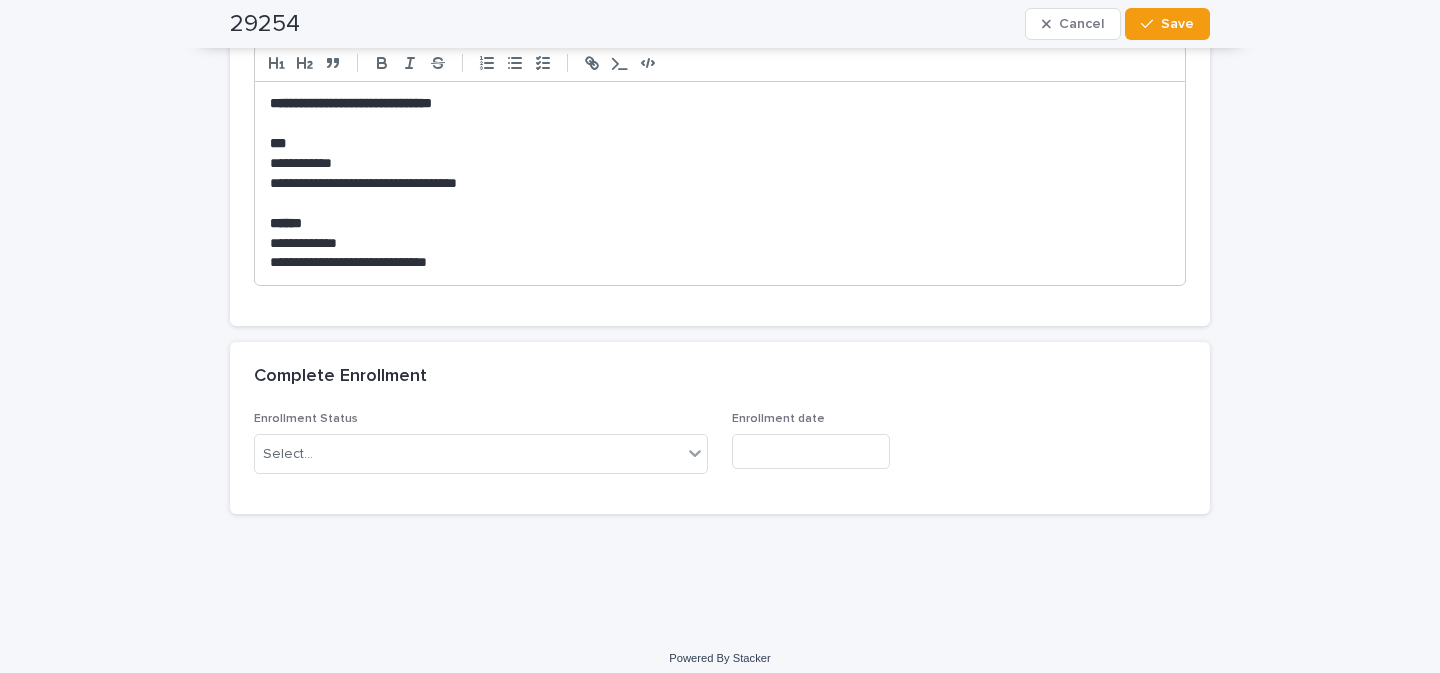 scroll, scrollTop: 2197, scrollLeft: 0, axis: vertical 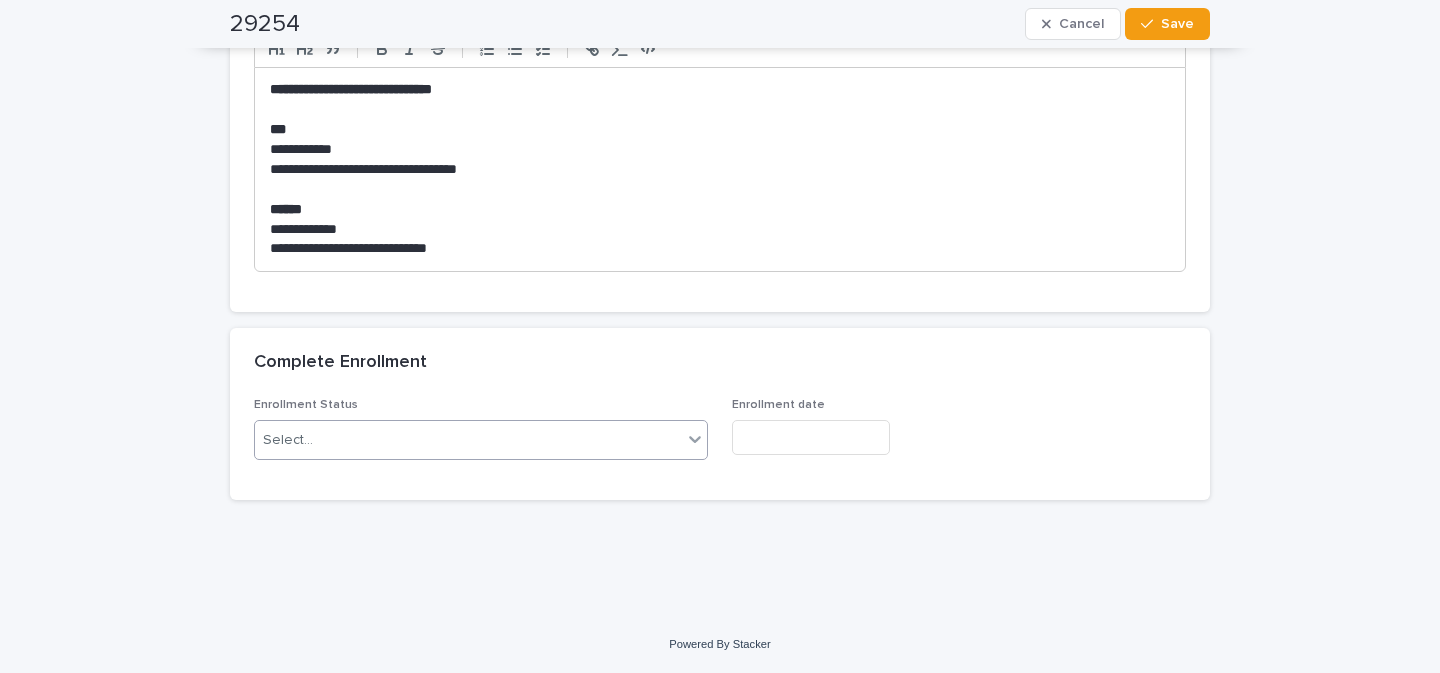 click on "Select..." at bounding box center [468, 440] 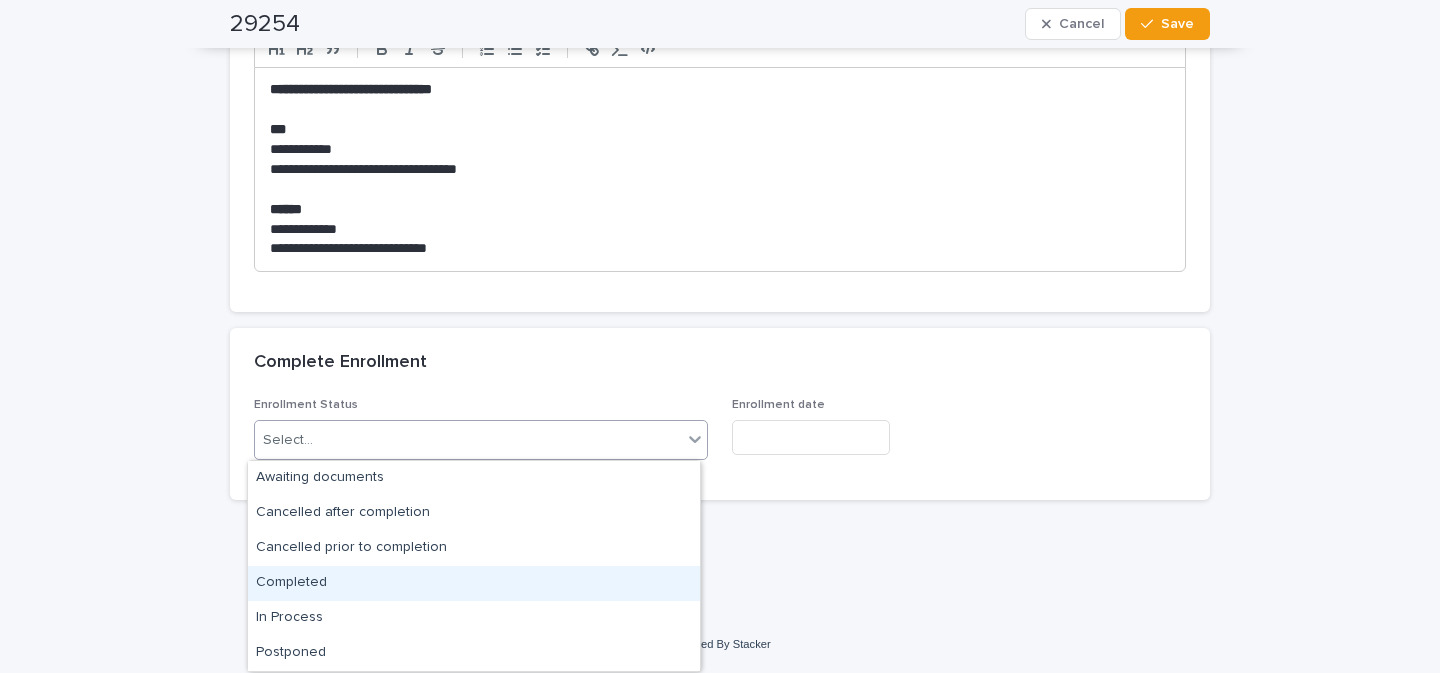 click on "Completed" at bounding box center (474, 583) 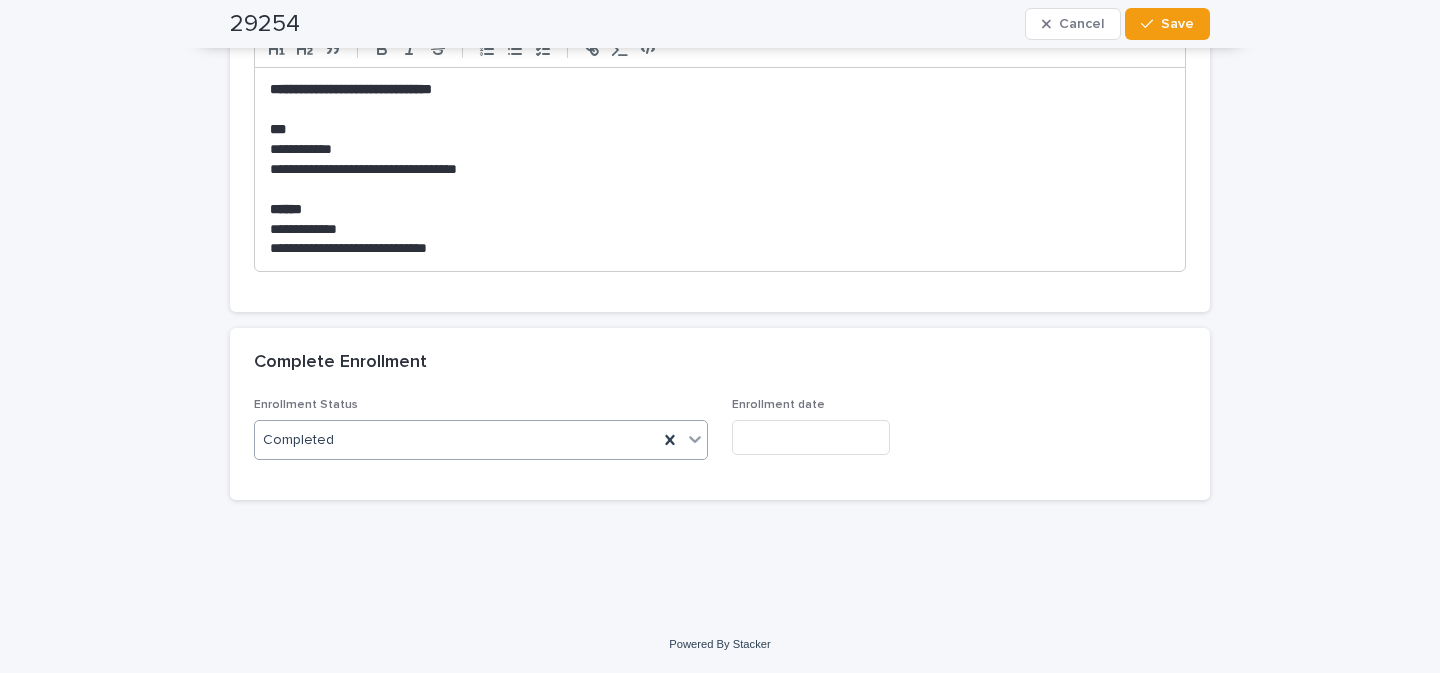 click at bounding box center (811, 437) 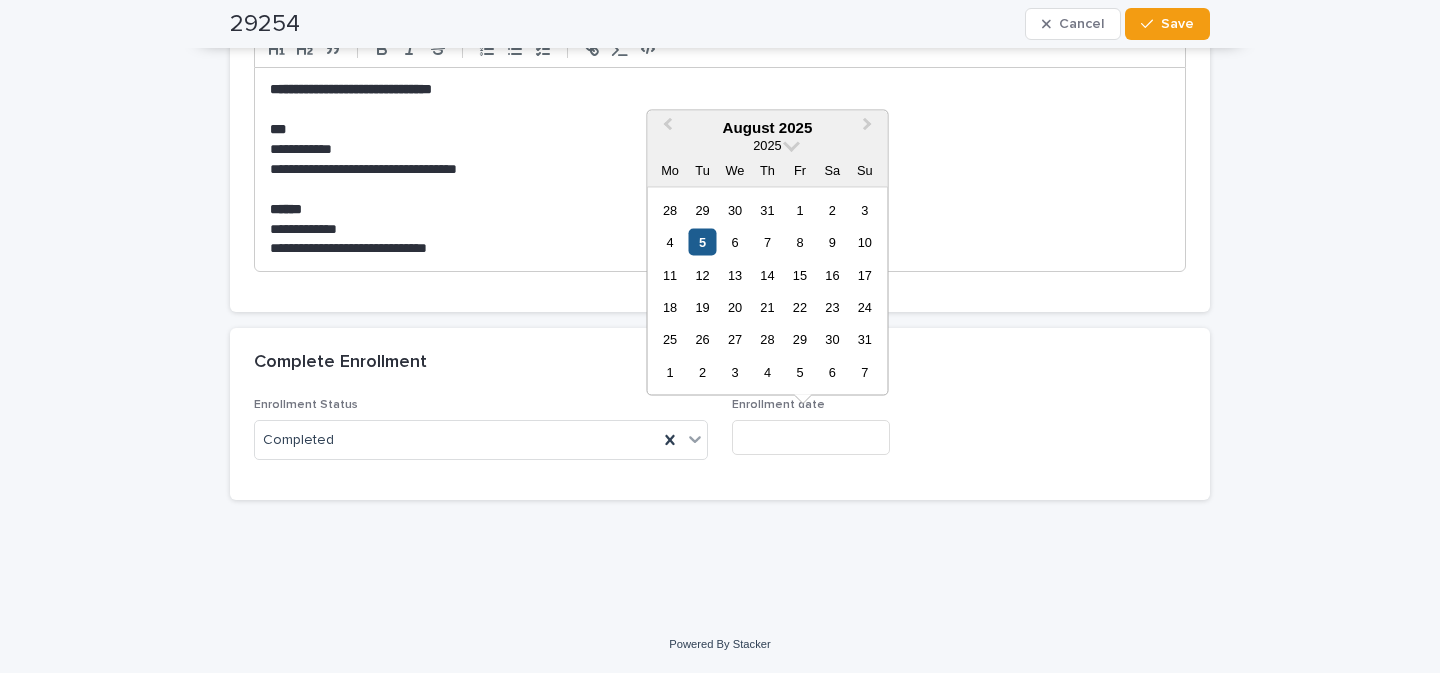click on "5" at bounding box center (702, 242) 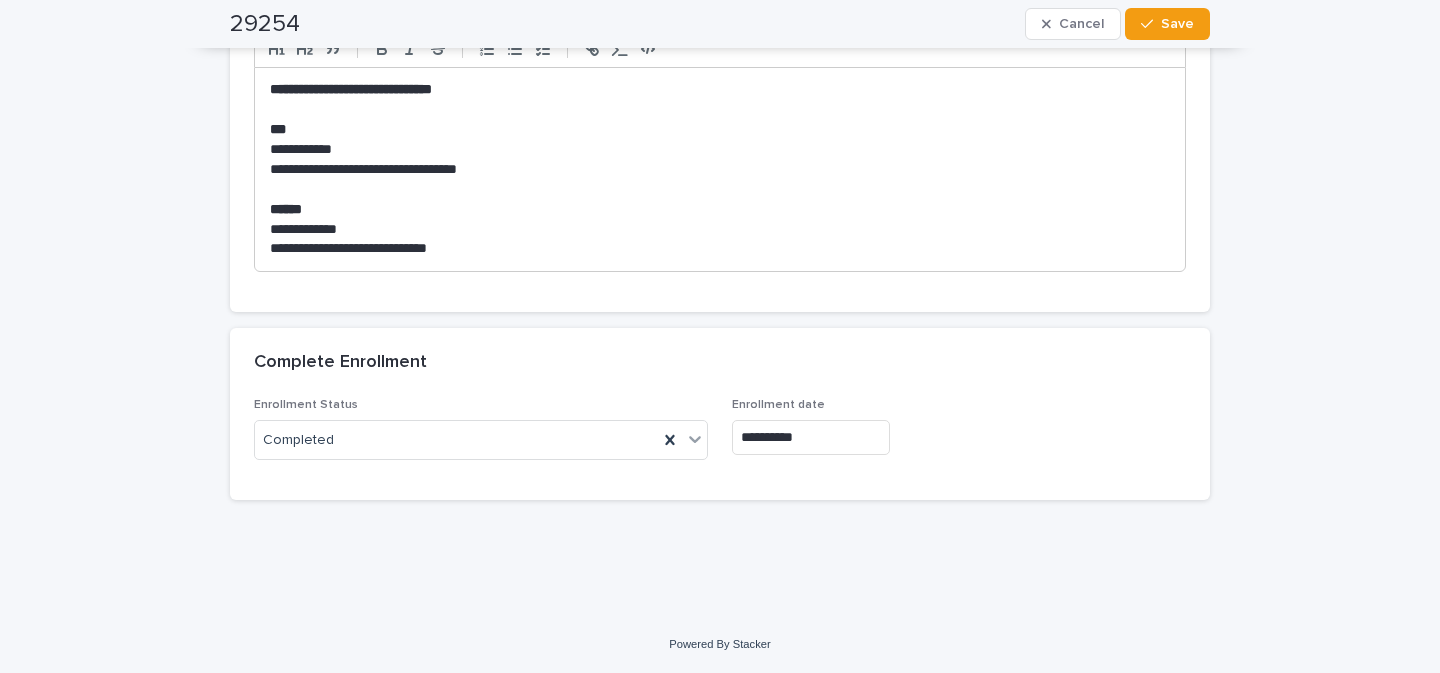click on "**********" at bounding box center [720, -737] 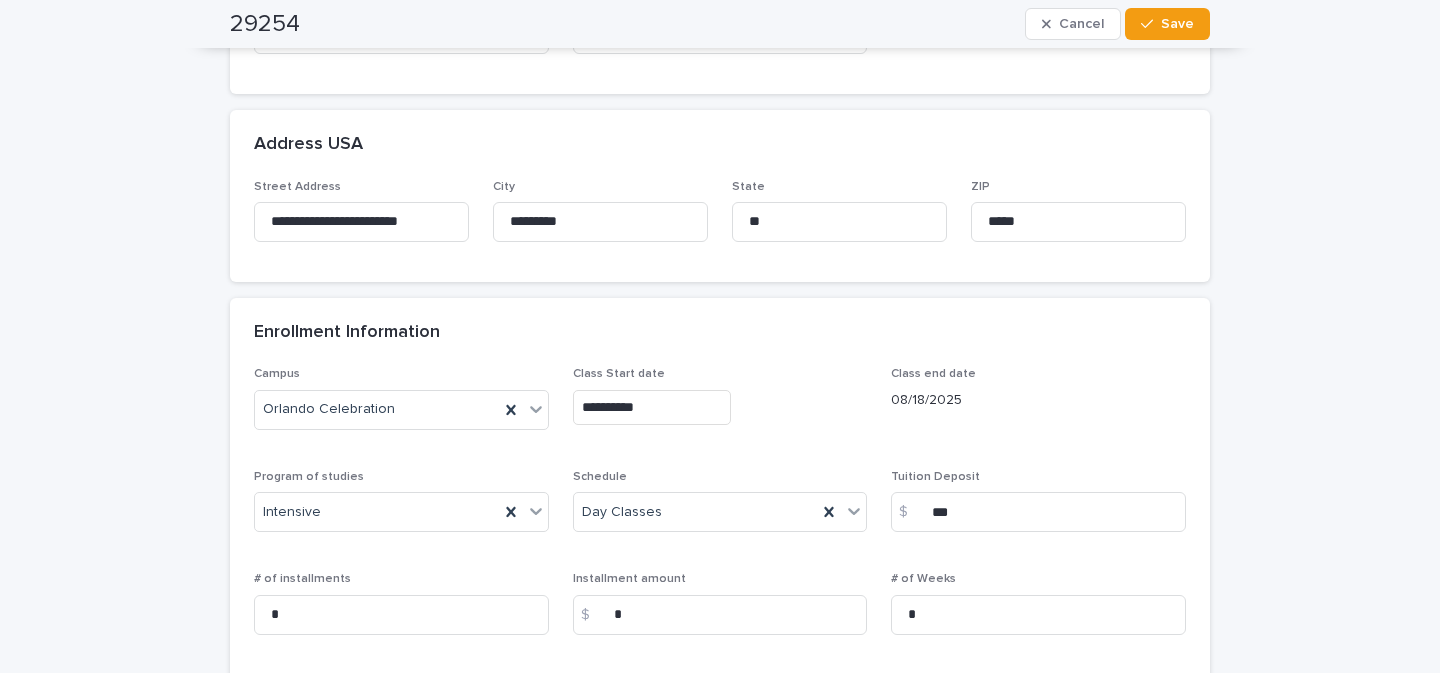 scroll, scrollTop: 1161, scrollLeft: 0, axis: vertical 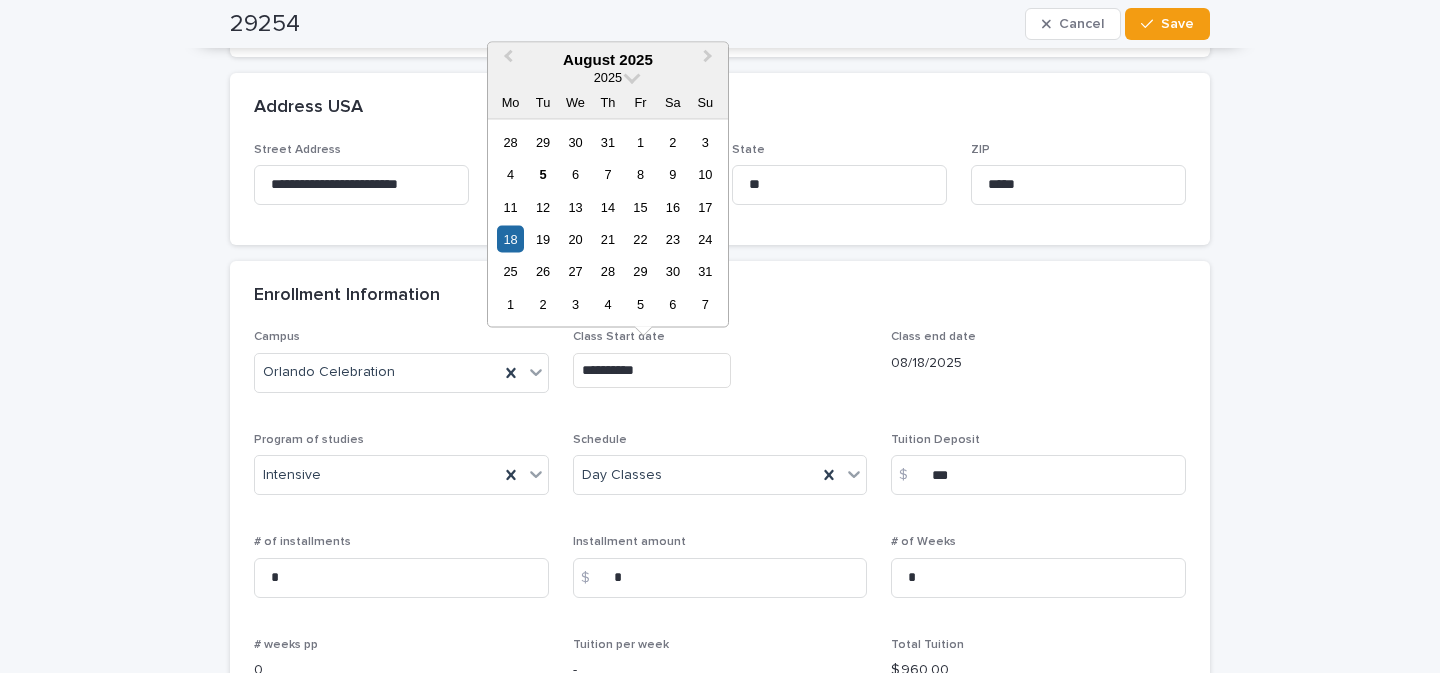 click on "**********" at bounding box center (652, 370) 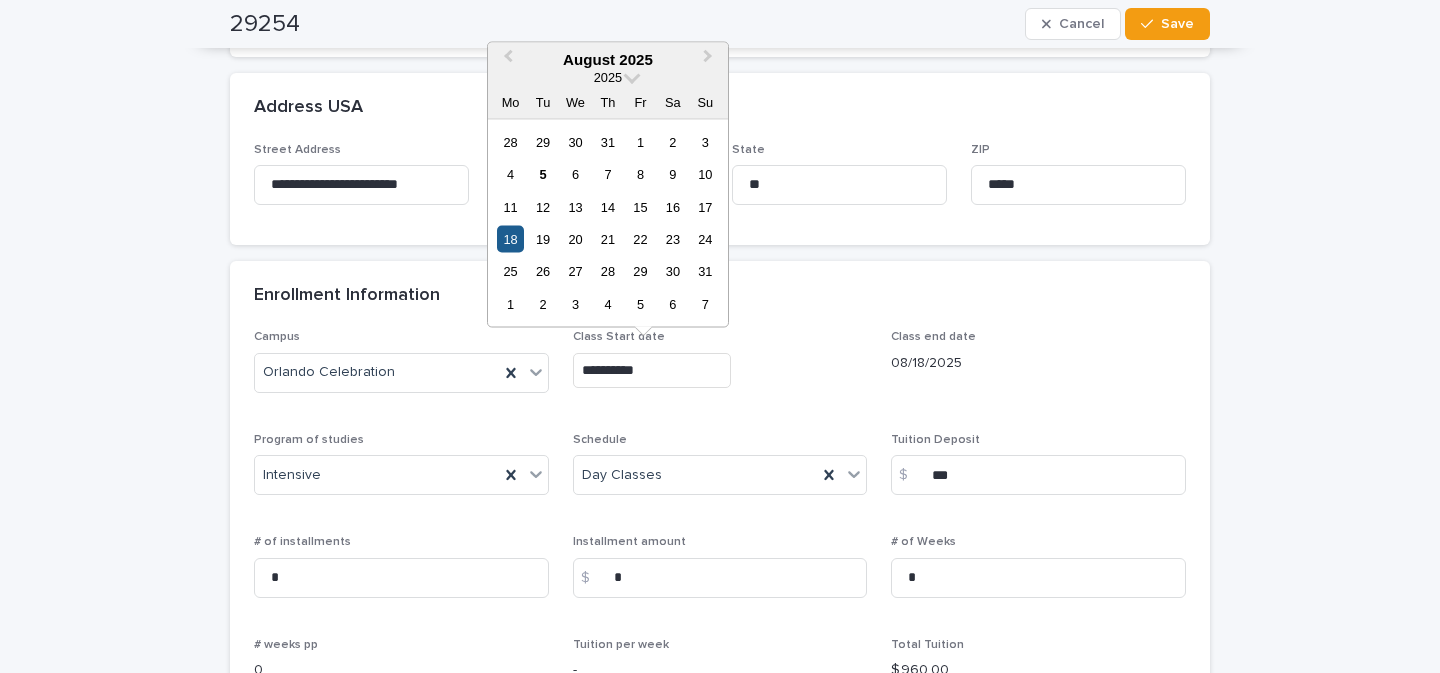 click on "18" at bounding box center [510, 239] 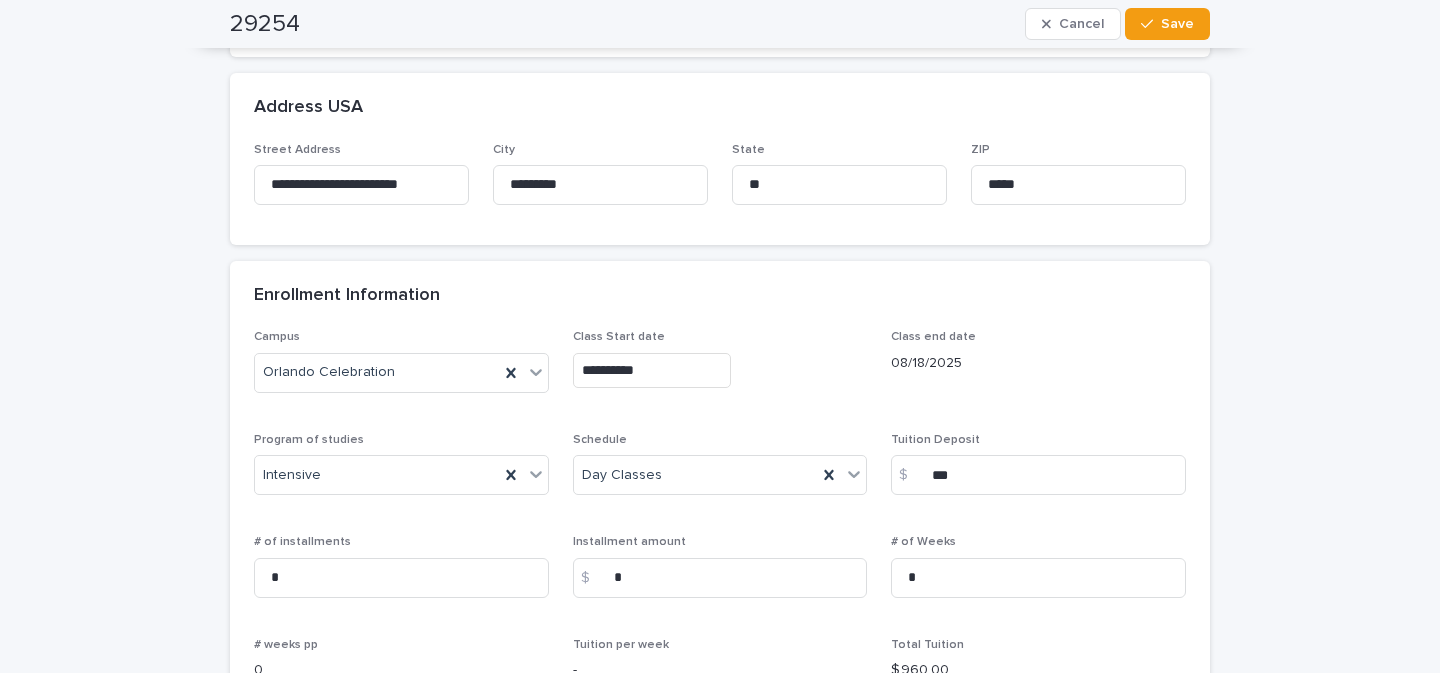 click on "**********" at bounding box center [720, 370] 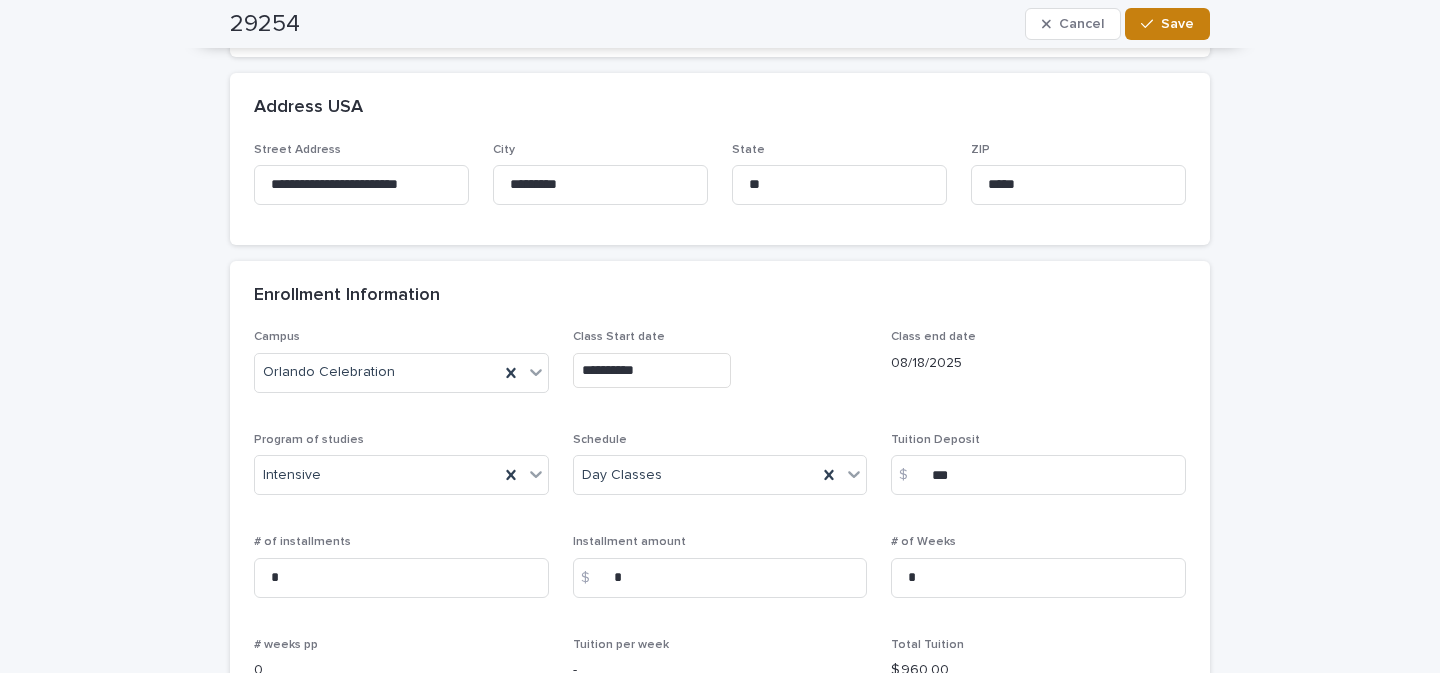 click on "Save" at bounding box center [1177, 24] 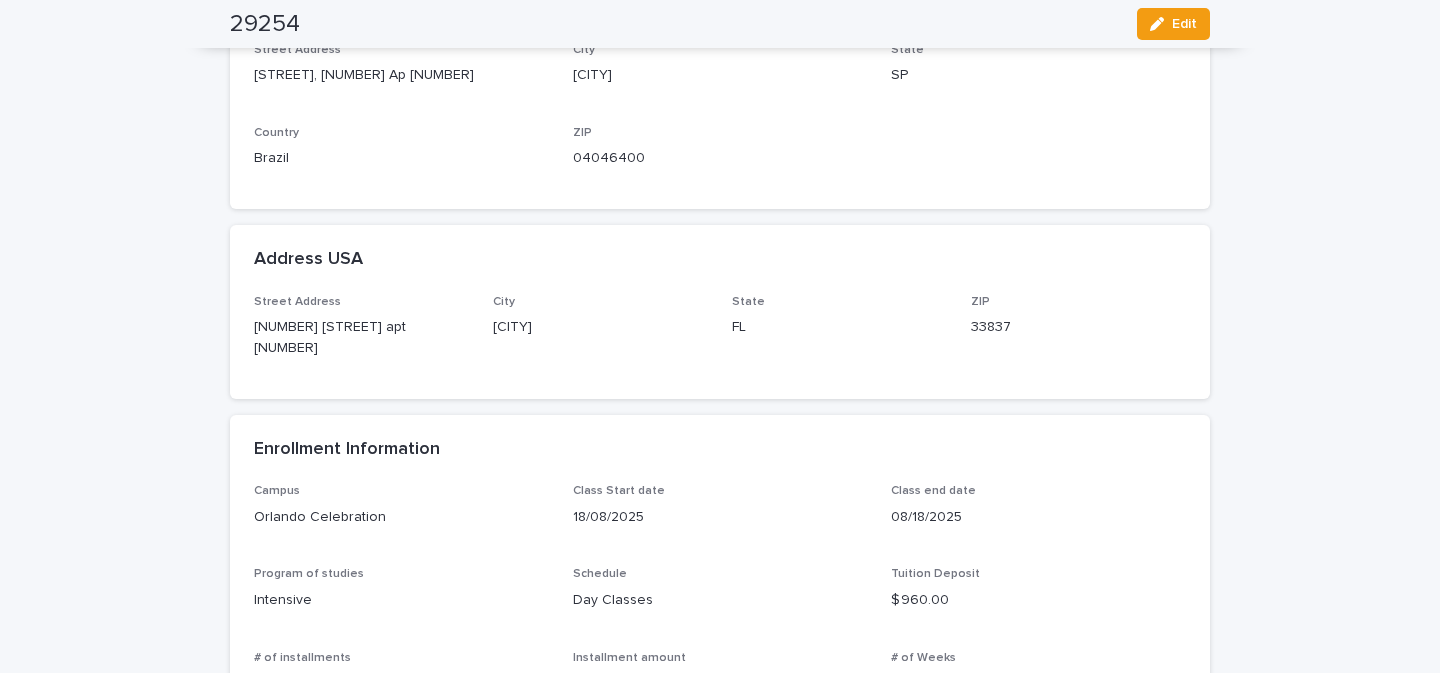 scroll, scrollTop: 0, scrollLeft: 0, axis: both 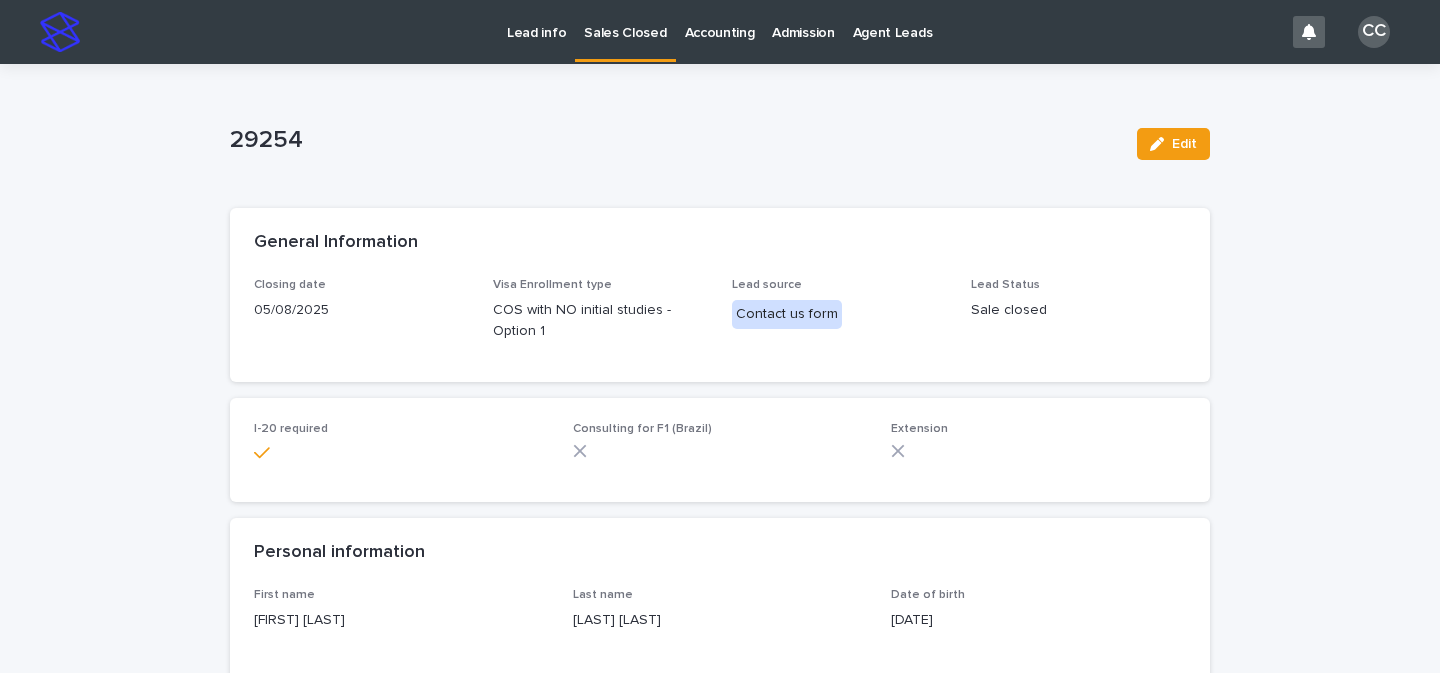 click on "Sales Closed" at bounding box center (625, 21) 